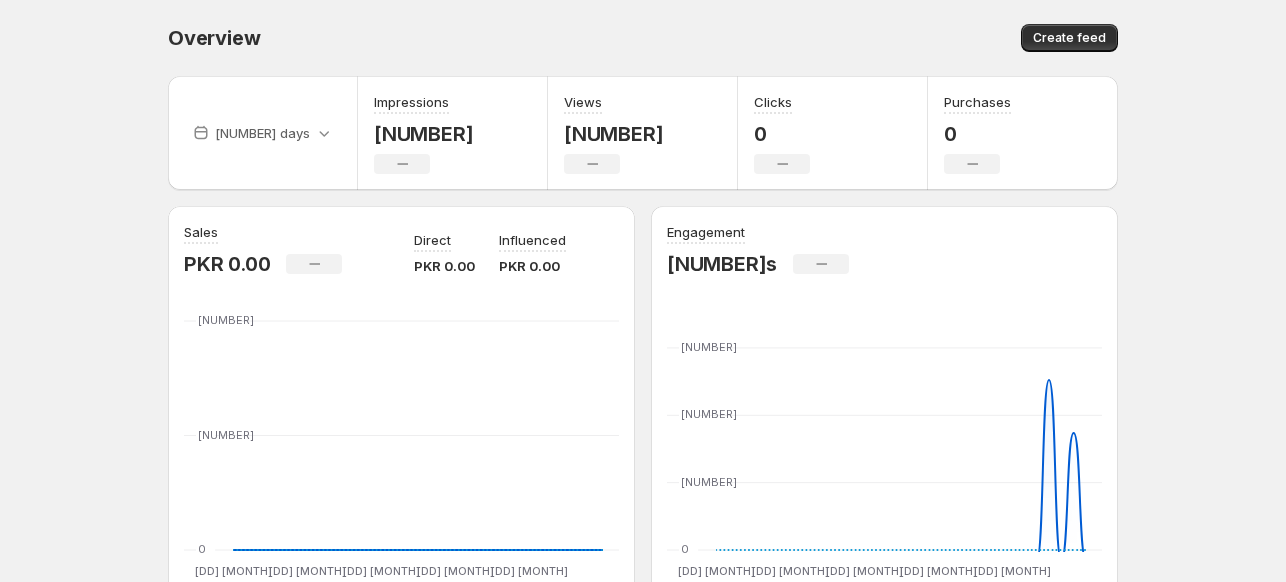scroll, scrollTop: 0, scrollLeft: 0, axis: both 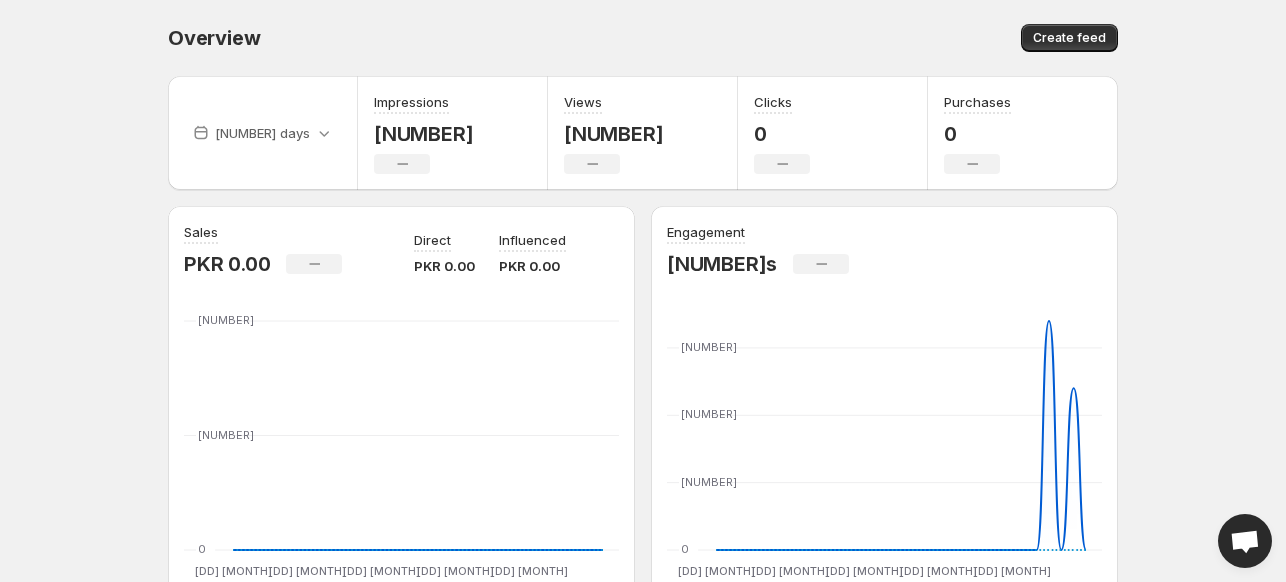 click at bounding box center [1245, 541] 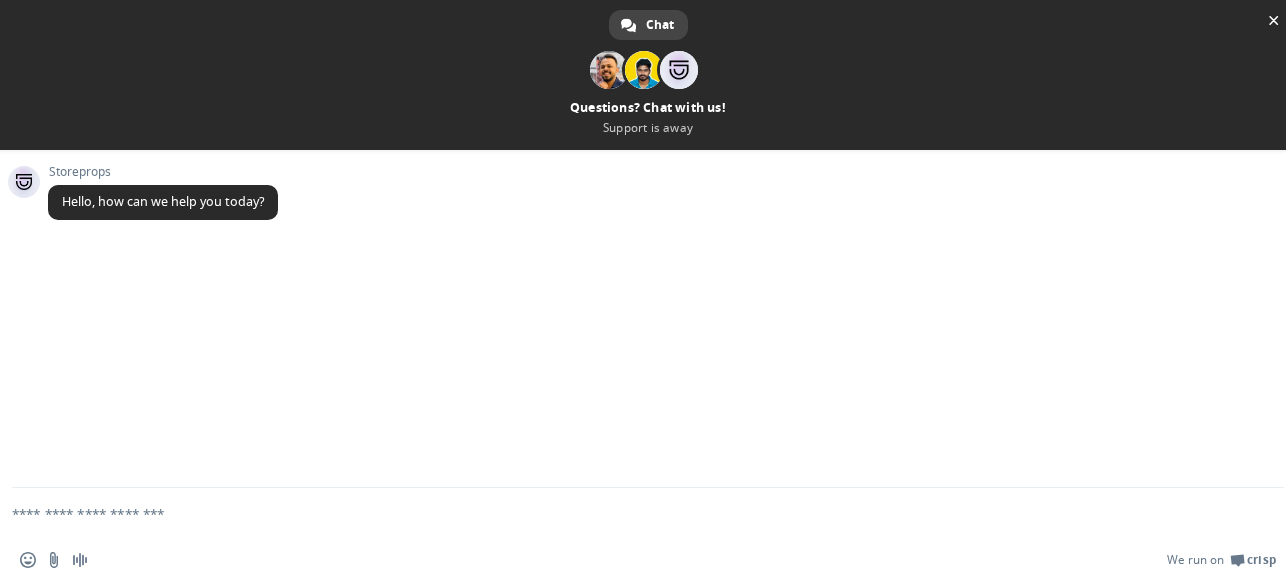 click at bounding box center (624, 513) 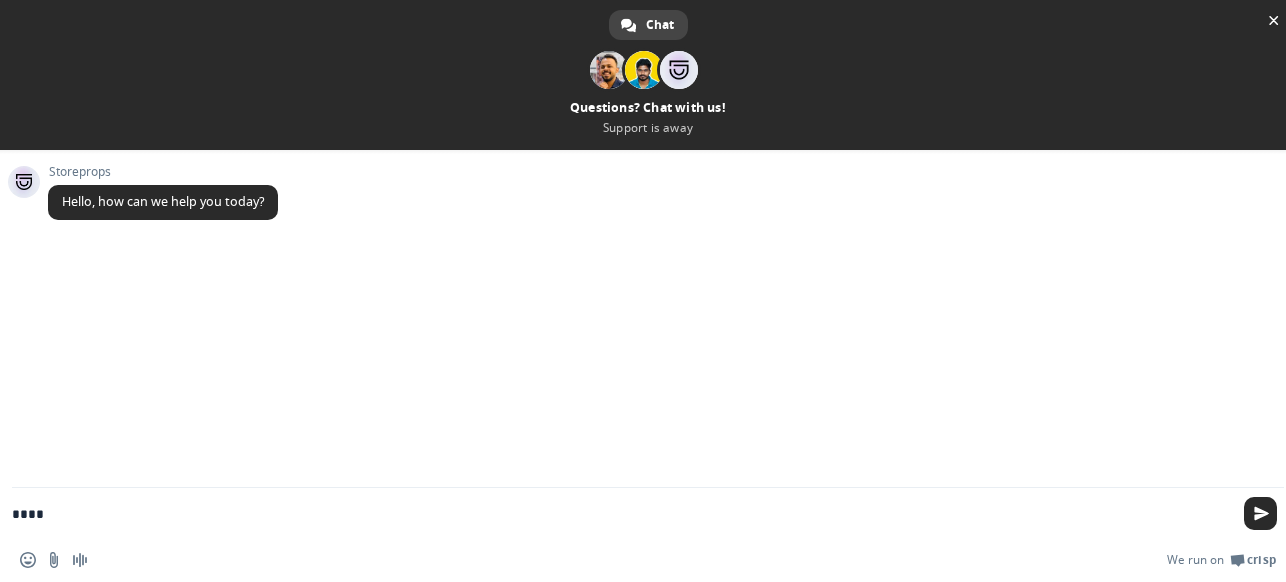 type on "*****" 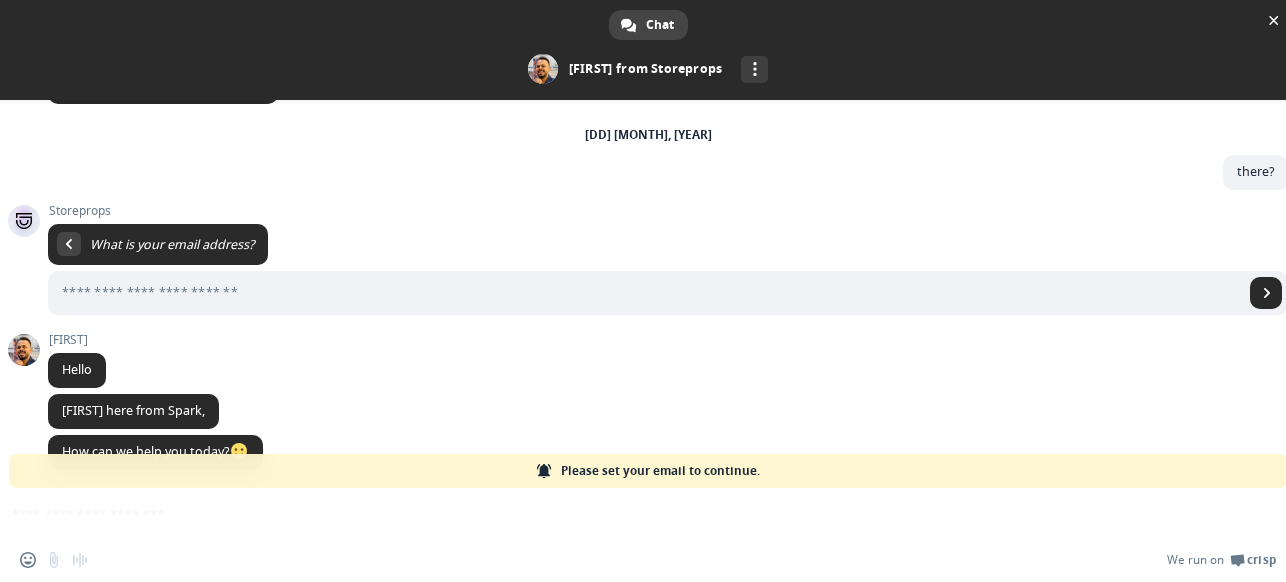 scroll, scrollTop: 108, scrollLeft: 0, axis: vertical 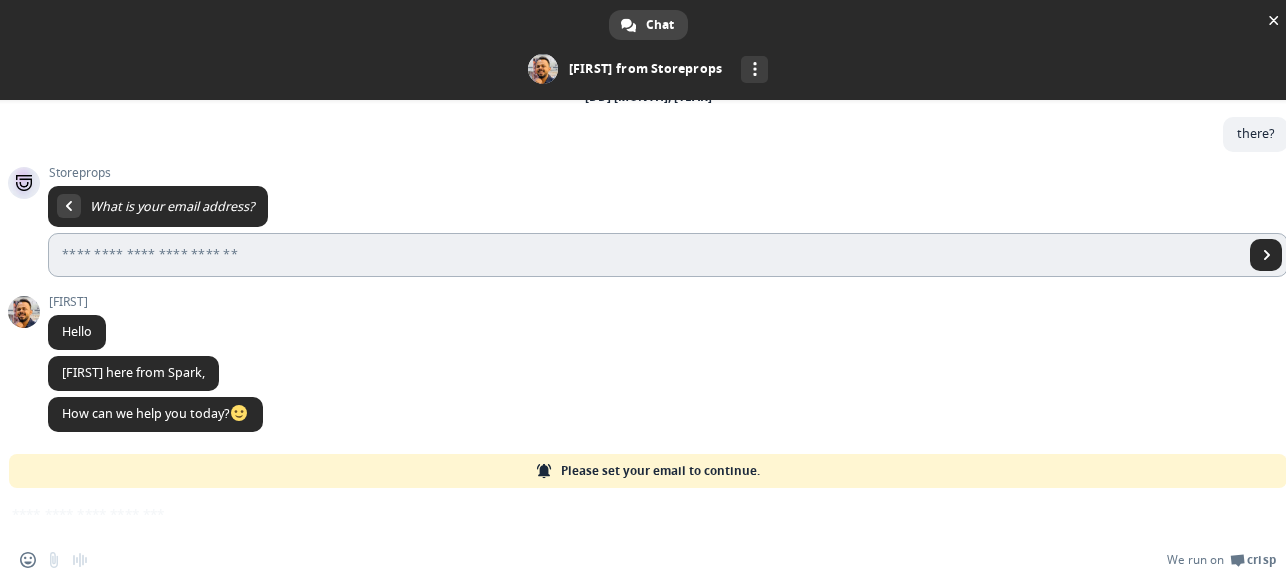 click at bounding box center [646, 255] 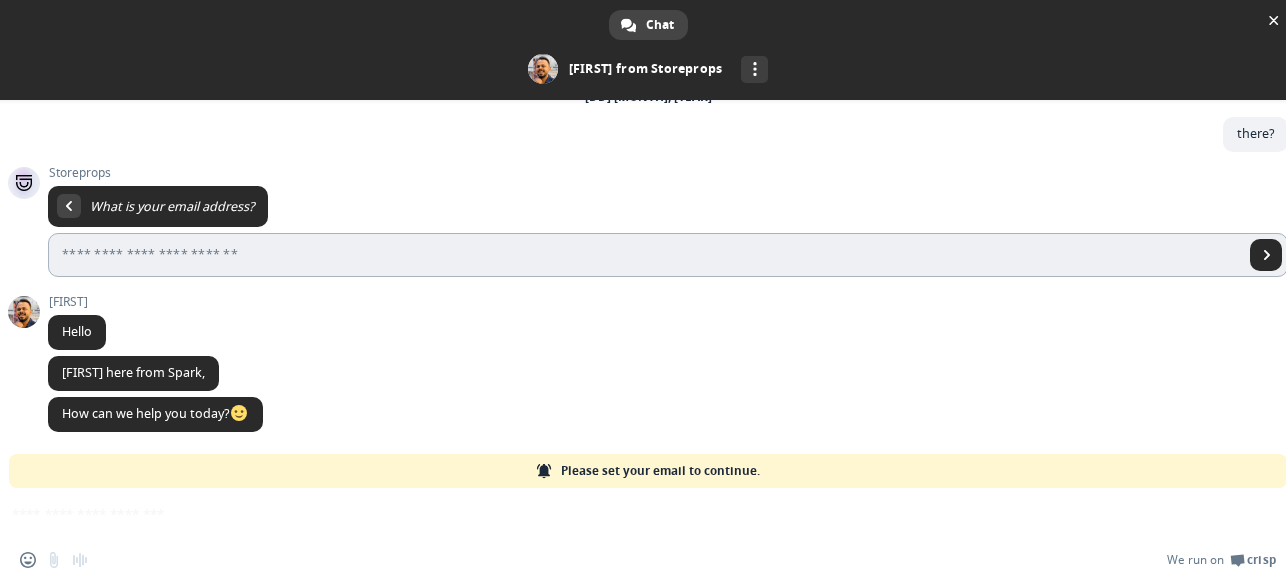 type on "**********" 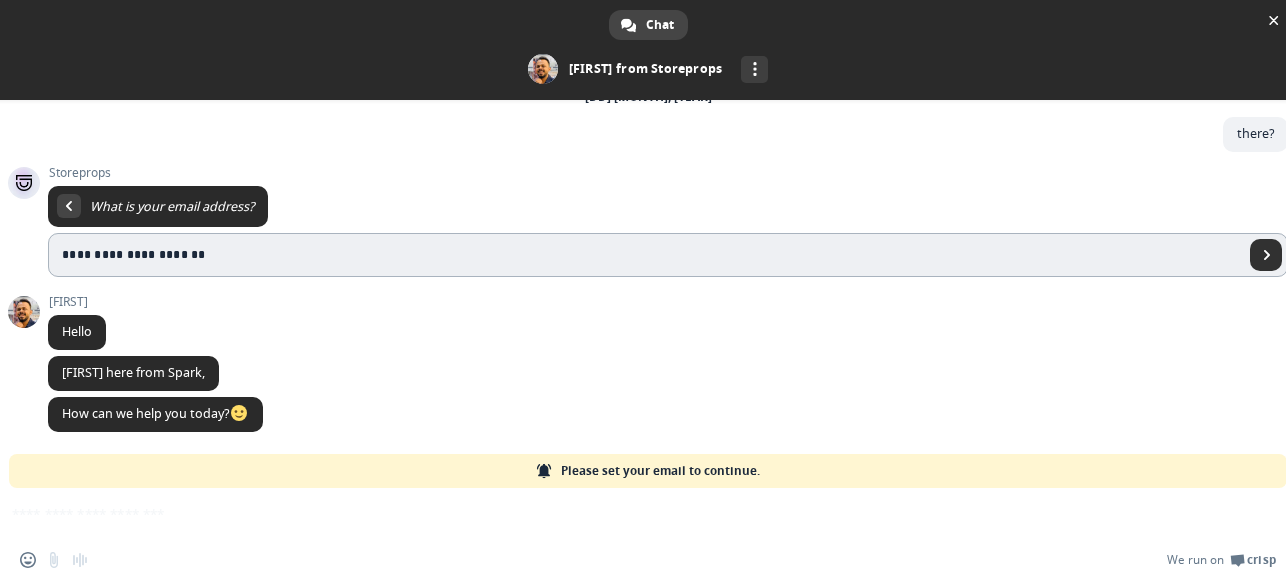 click at bounding box center [1266, 255] 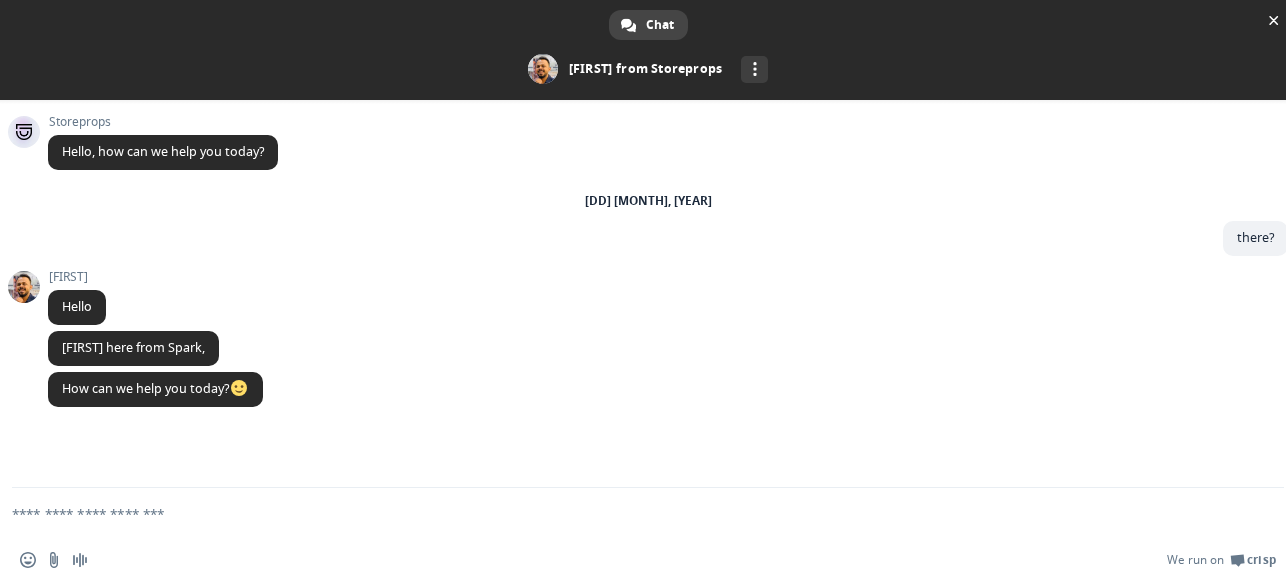 click at bounding box center [624, 513] 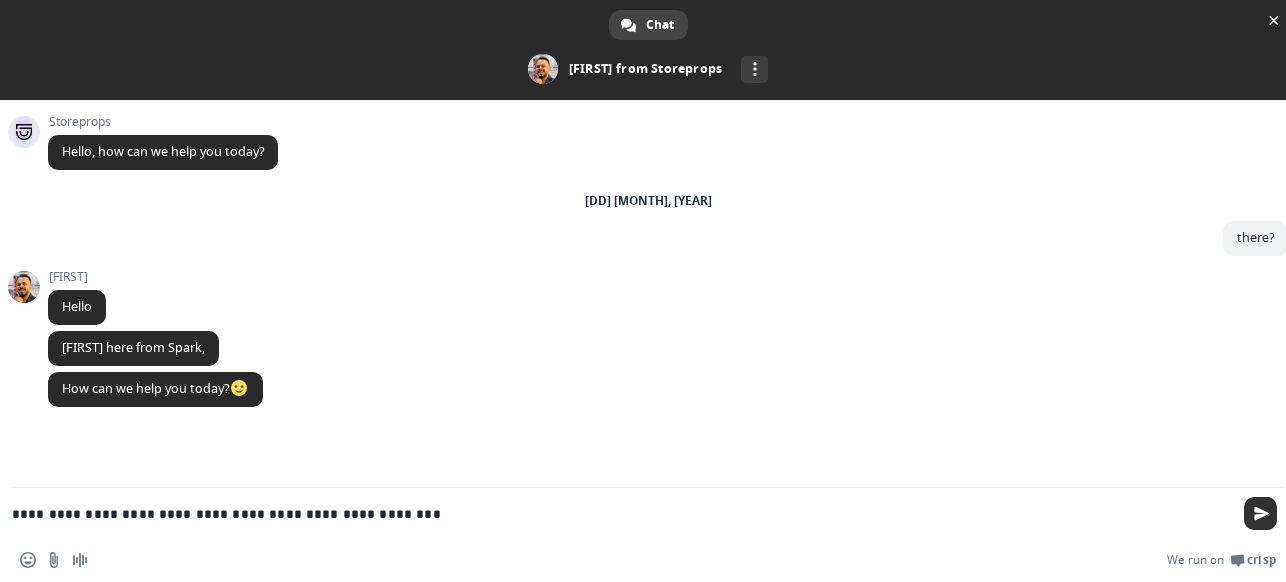 click at bounding box center (1260, 513) 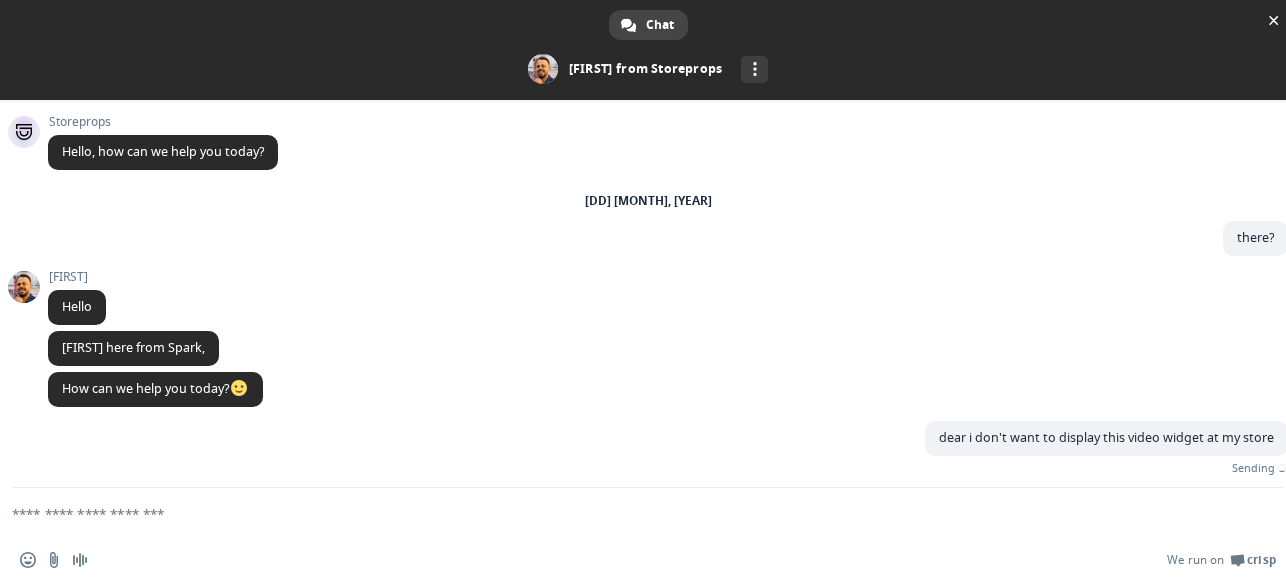 scroll, scrollTop: 17, scrollLeft: 0, axis: vertical 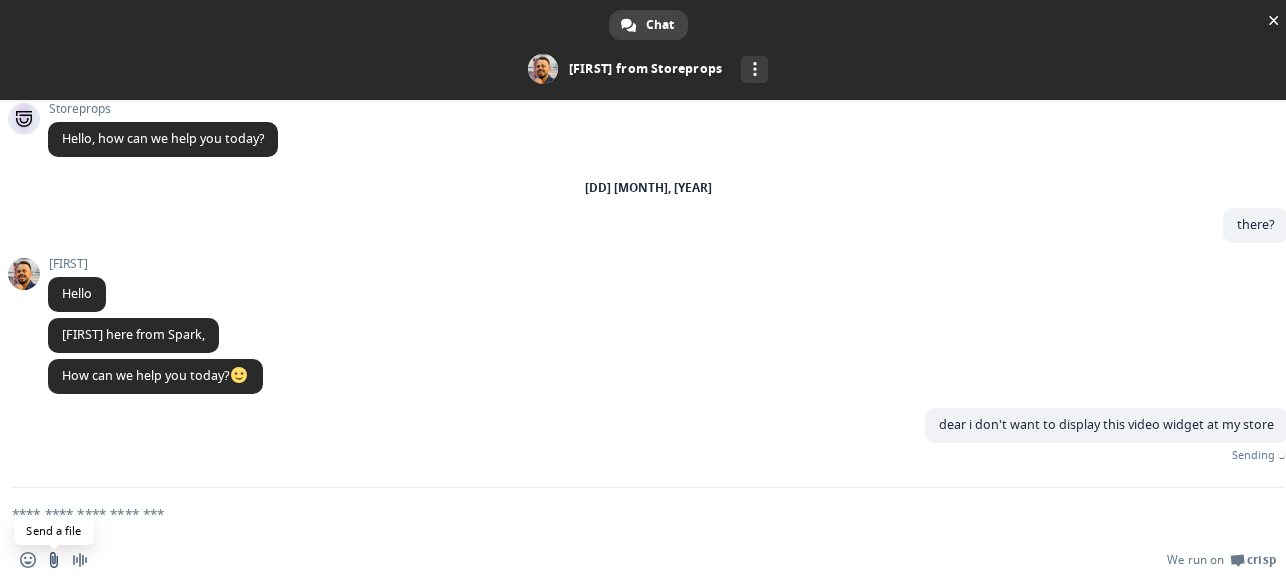 click at bounding box center [54, 560] 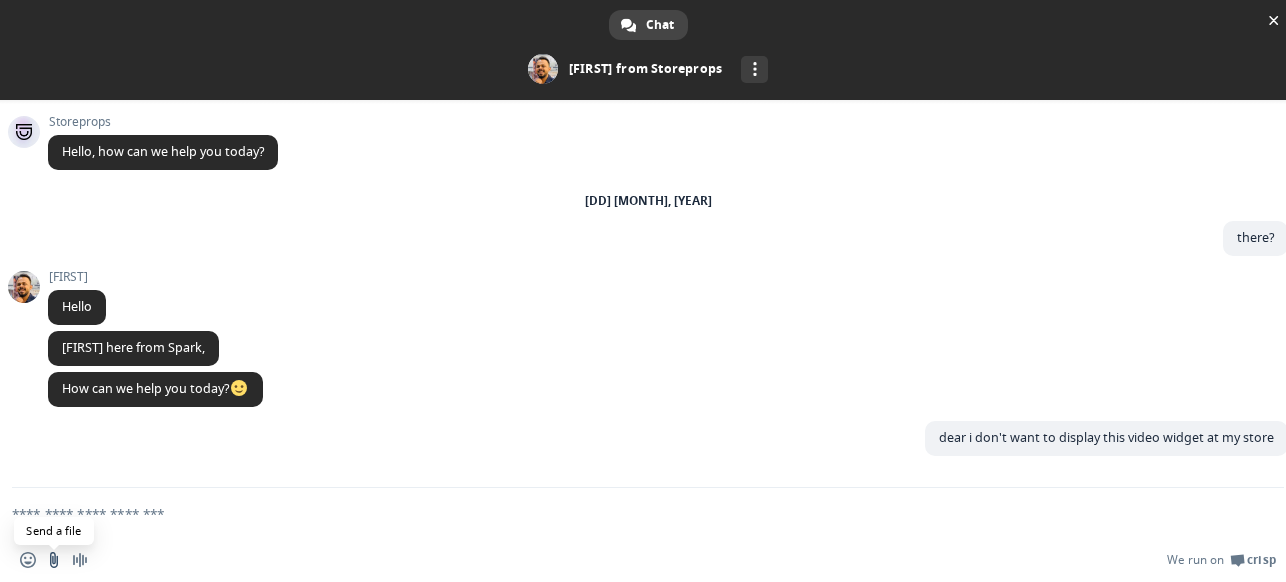 scroll, scrollTop: 0, scrollLeft: 0, axis: both 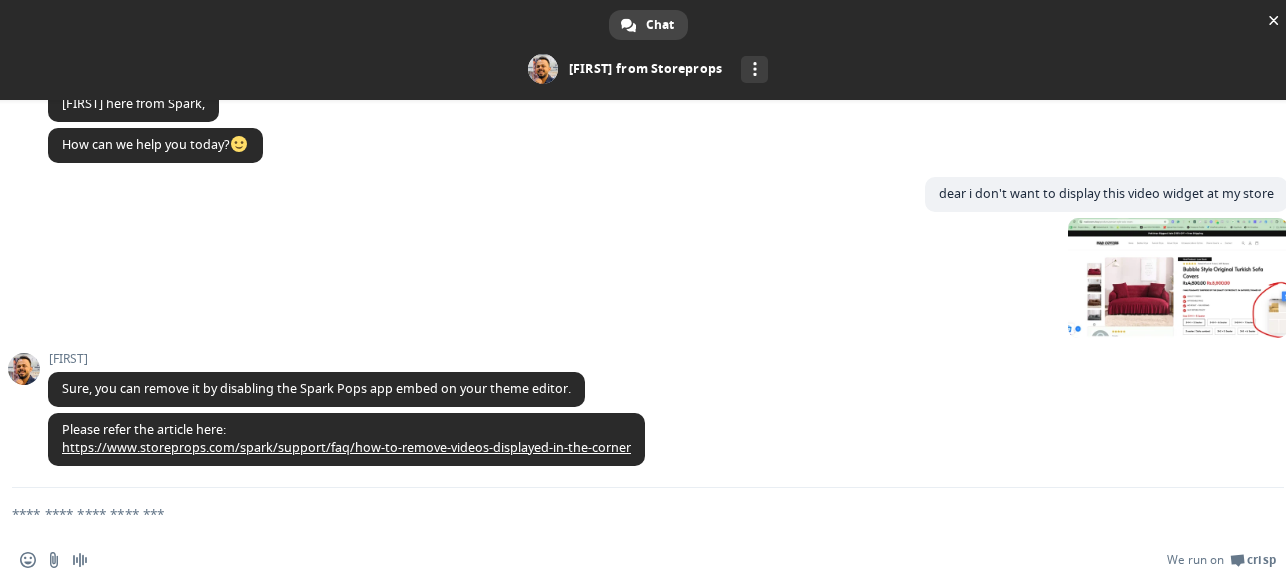 click at bounding box center [624, 513] 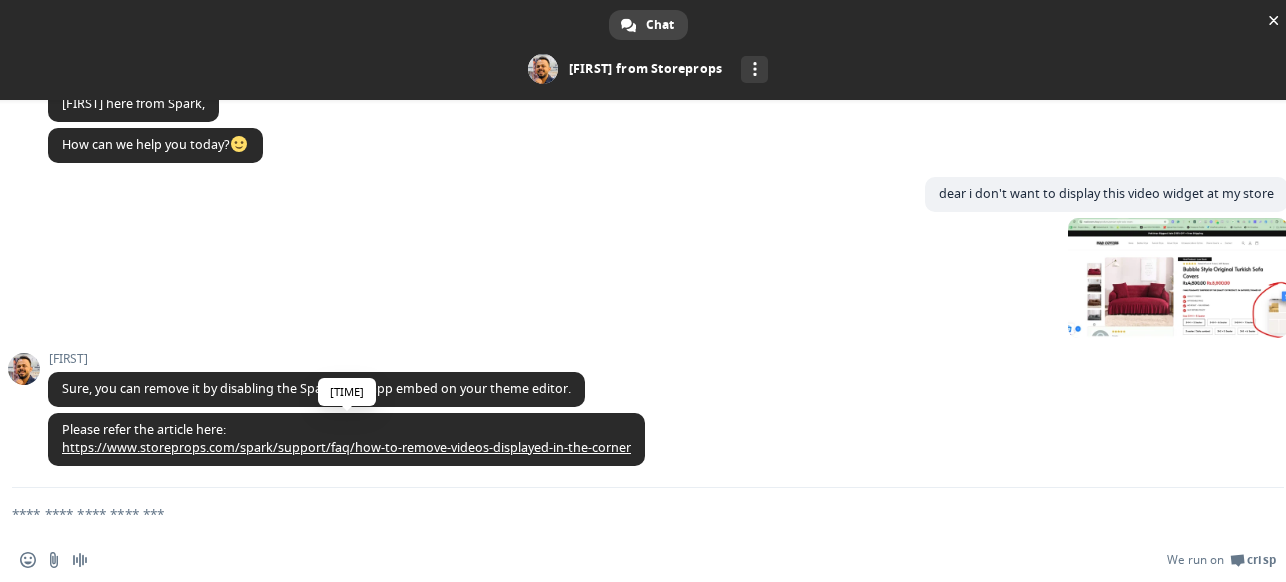 click on "[URL]" at bounding box center (346, 447) 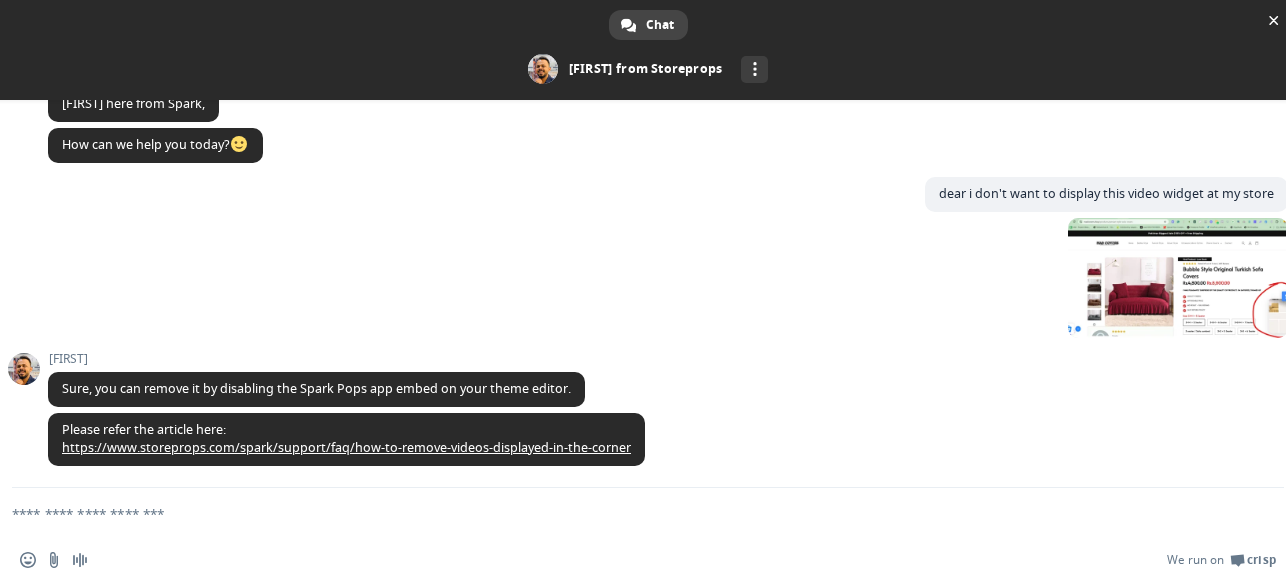 click at bounding box center (624, 513) 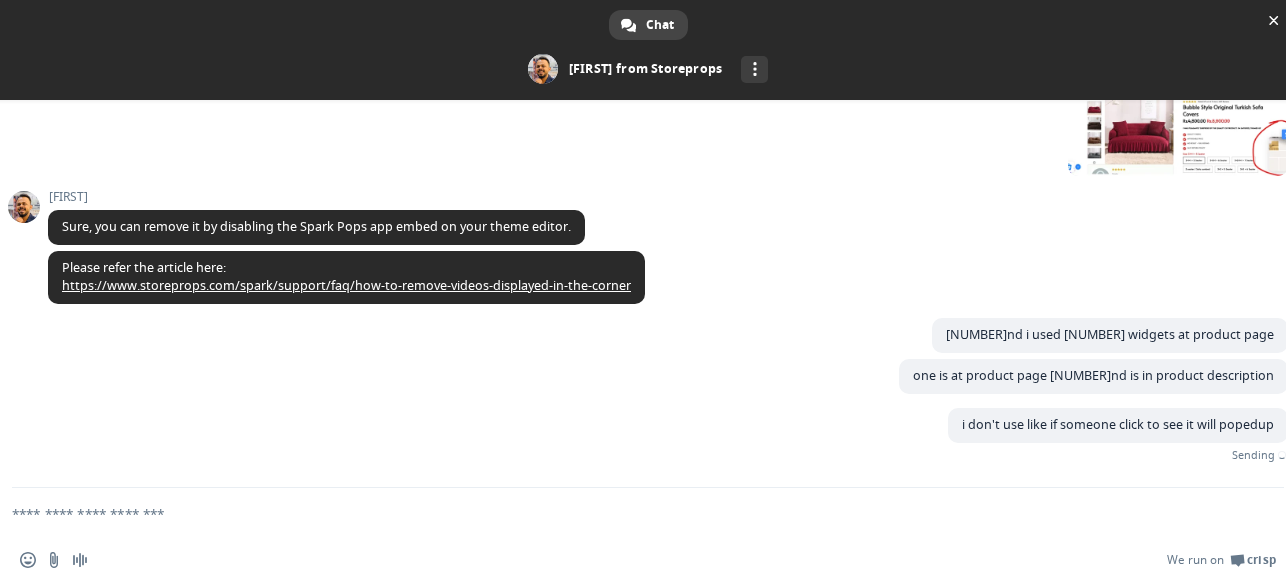 scroll, scrollTop: 384, scrollLeft: 0, axis: vertical 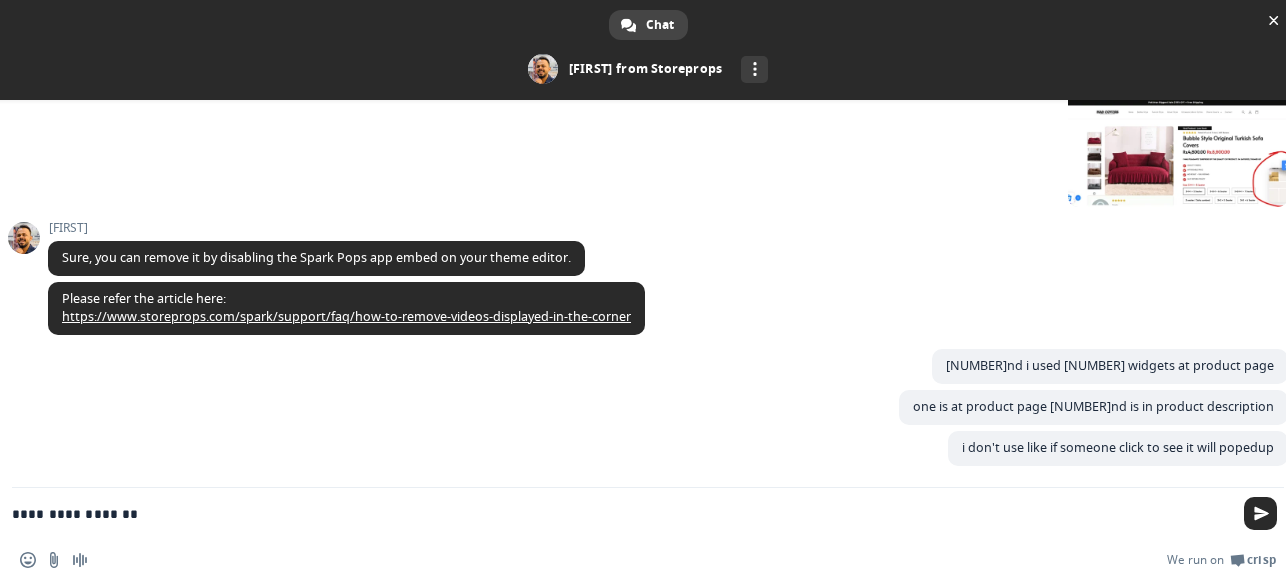 type on "**********" 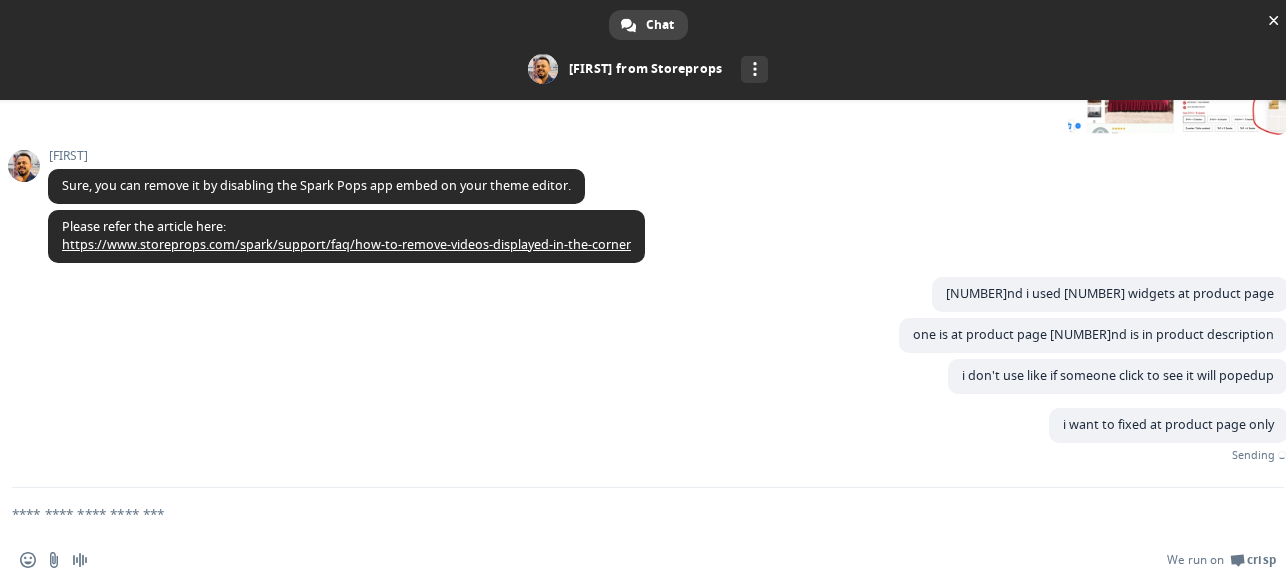 scroll, scrollTop: 426, scrollLeft: 0, axis: vertical 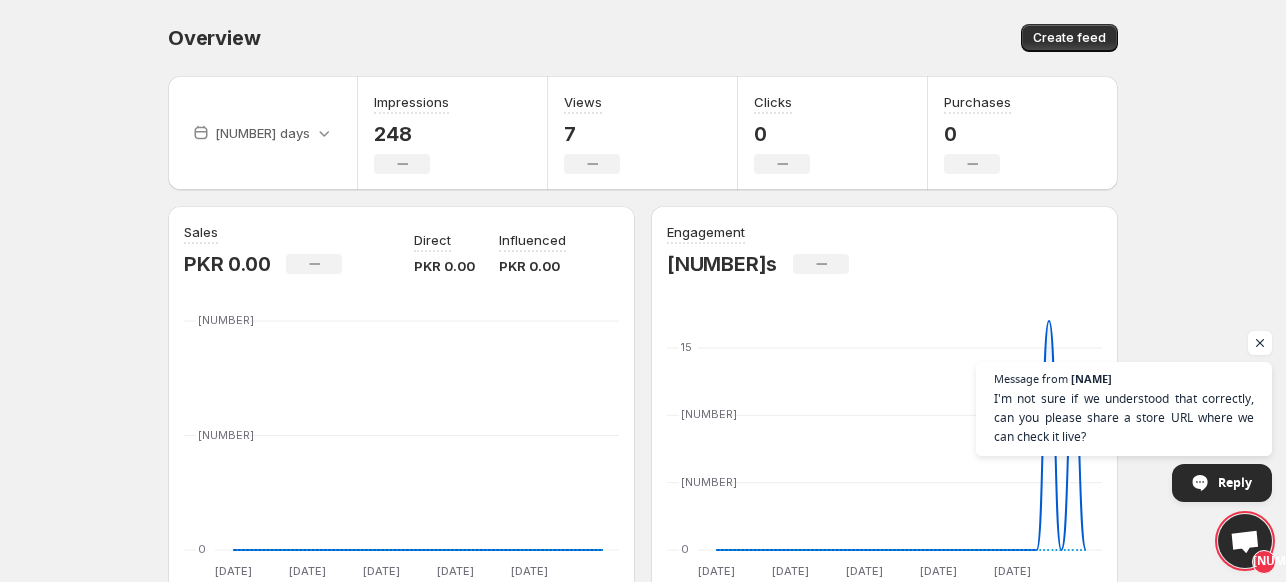 click at bounding box center [1245, 543] 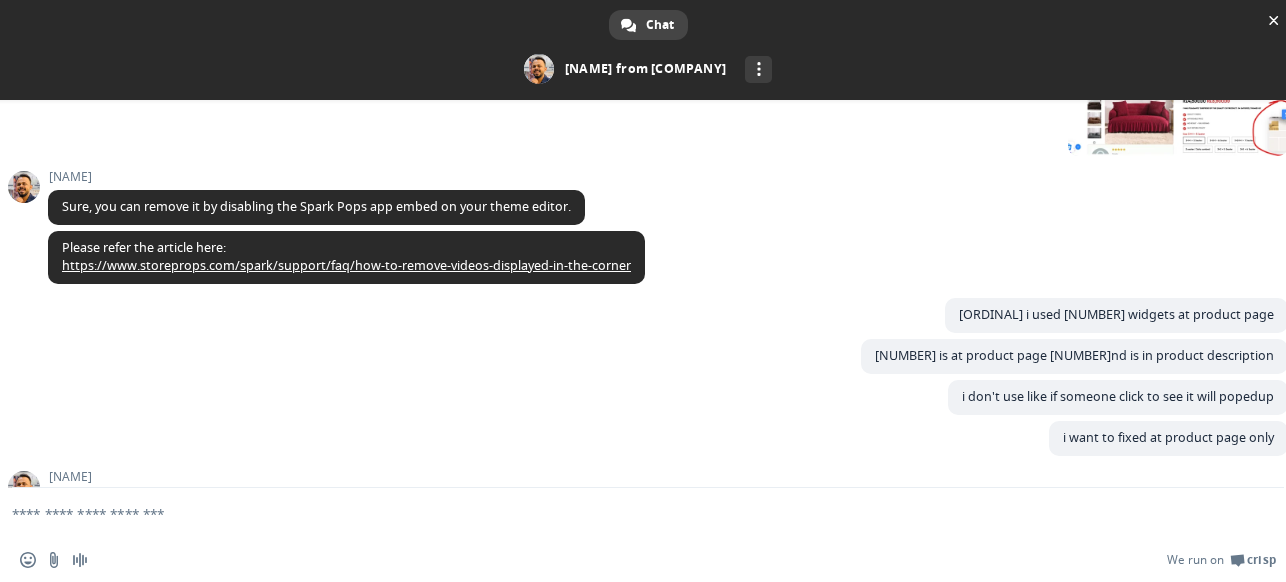scroll, scrollTop: 496, scrollLeft: 0, axis: vertical 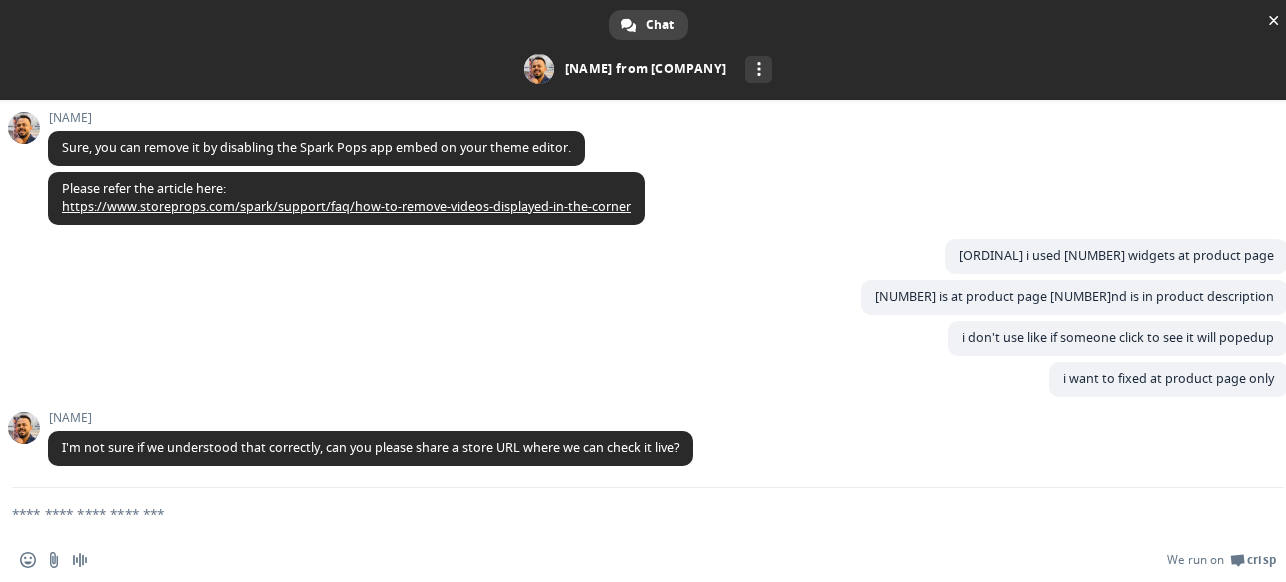 click at bounding box center (624, 513) 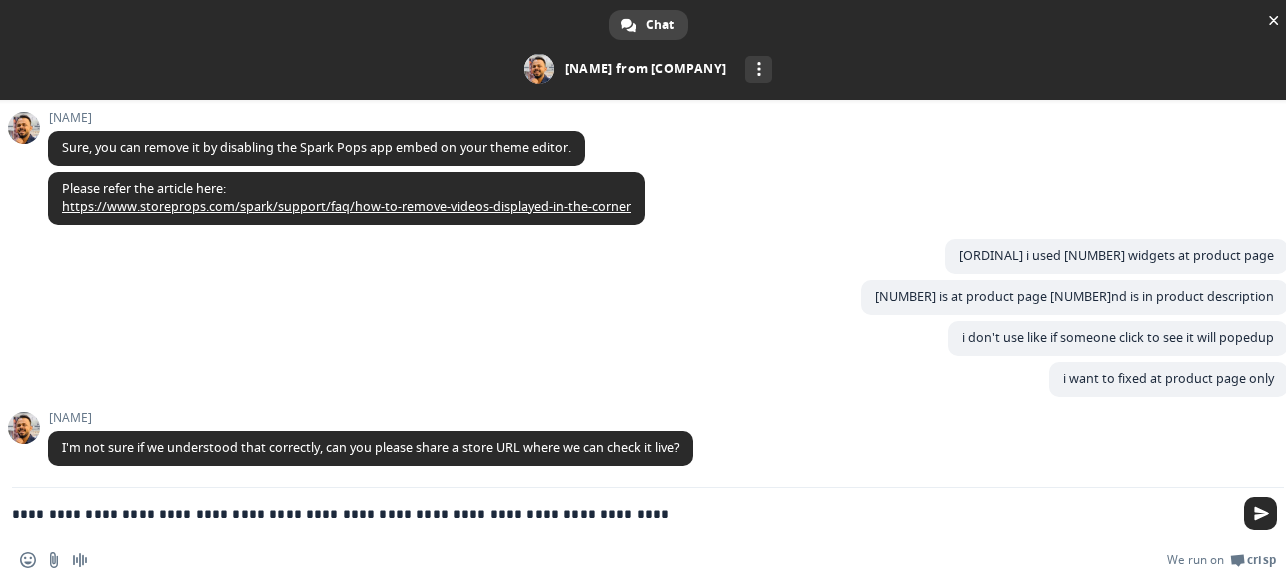 click on "**********" at bounding box center (624, 513) 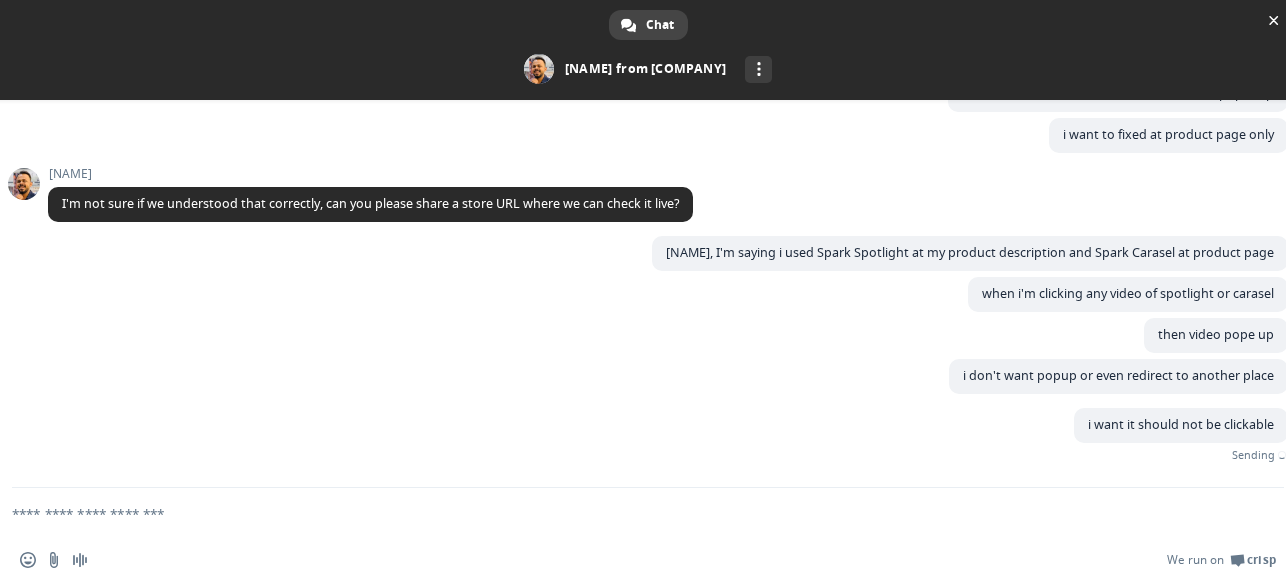 scroll, scrollTop: 712, scrollLeft: 0, axis: vertical 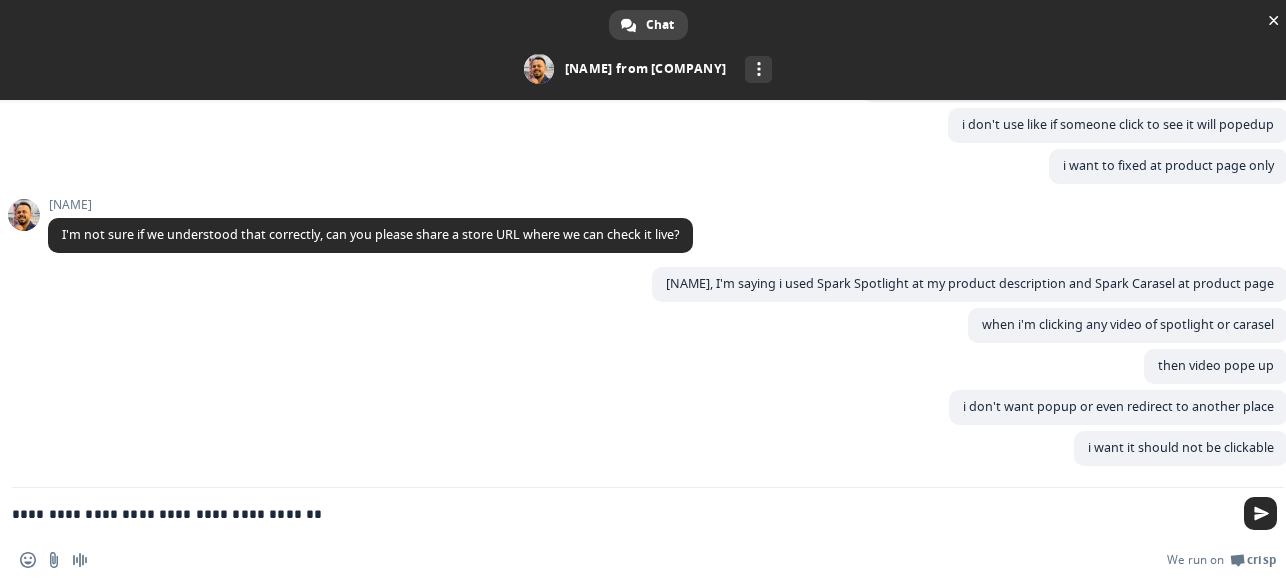 type on "**********" 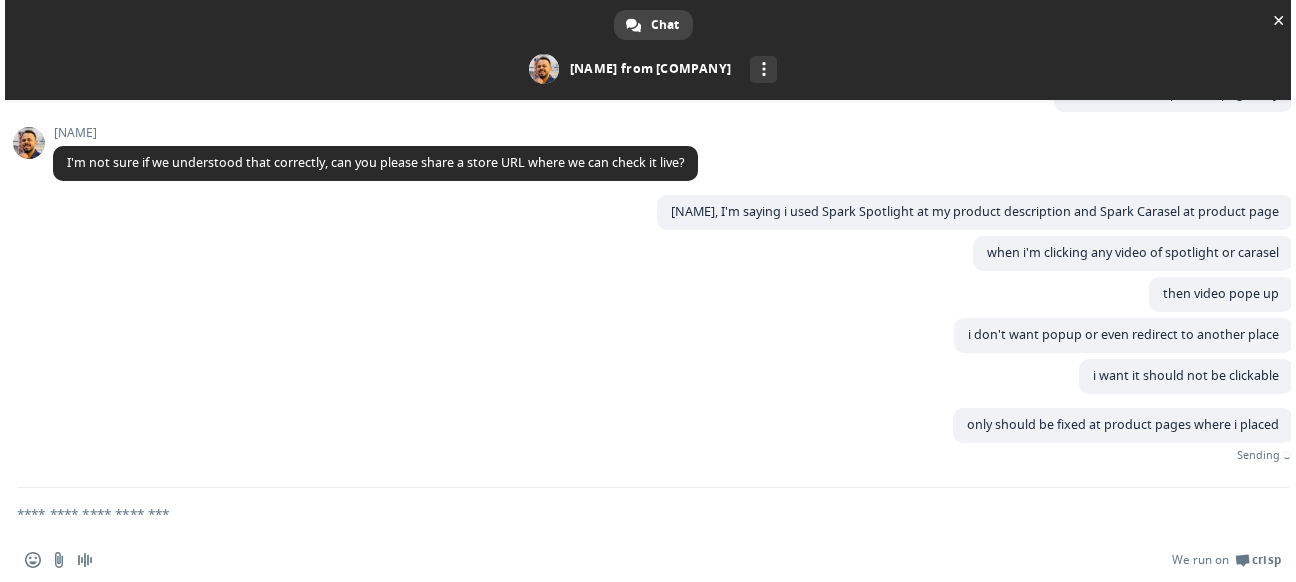 scroll, scrollTop: 755, scrollLeft: 0, axis: vertical 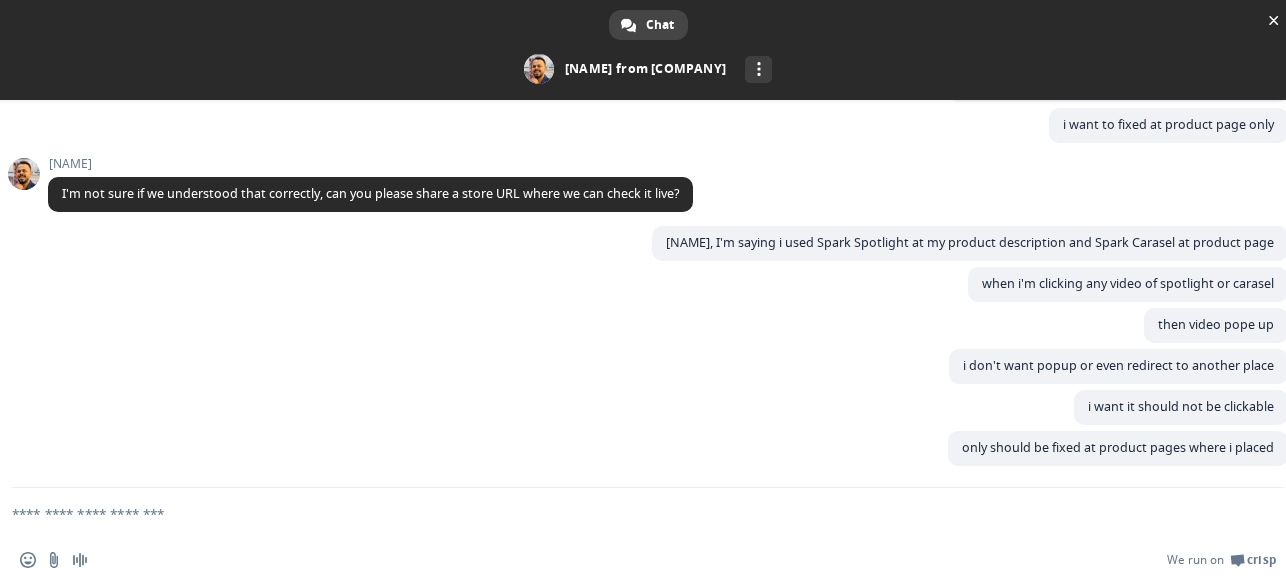 type 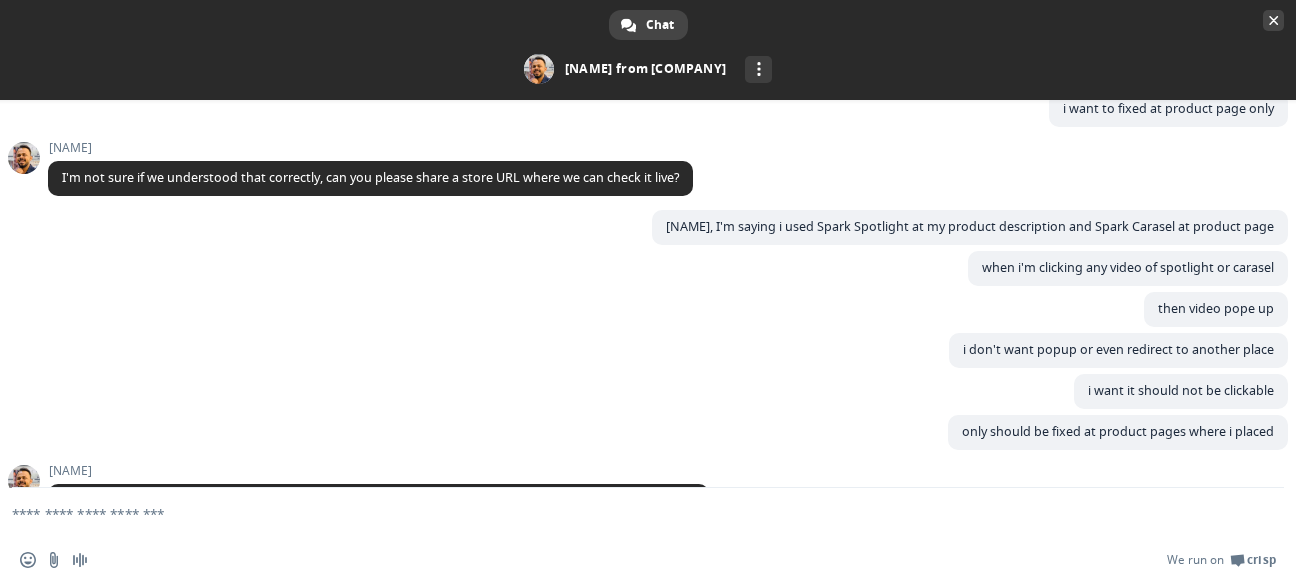 scroll, scrollTop: 824, scrollLeft: 0, axis: vertical 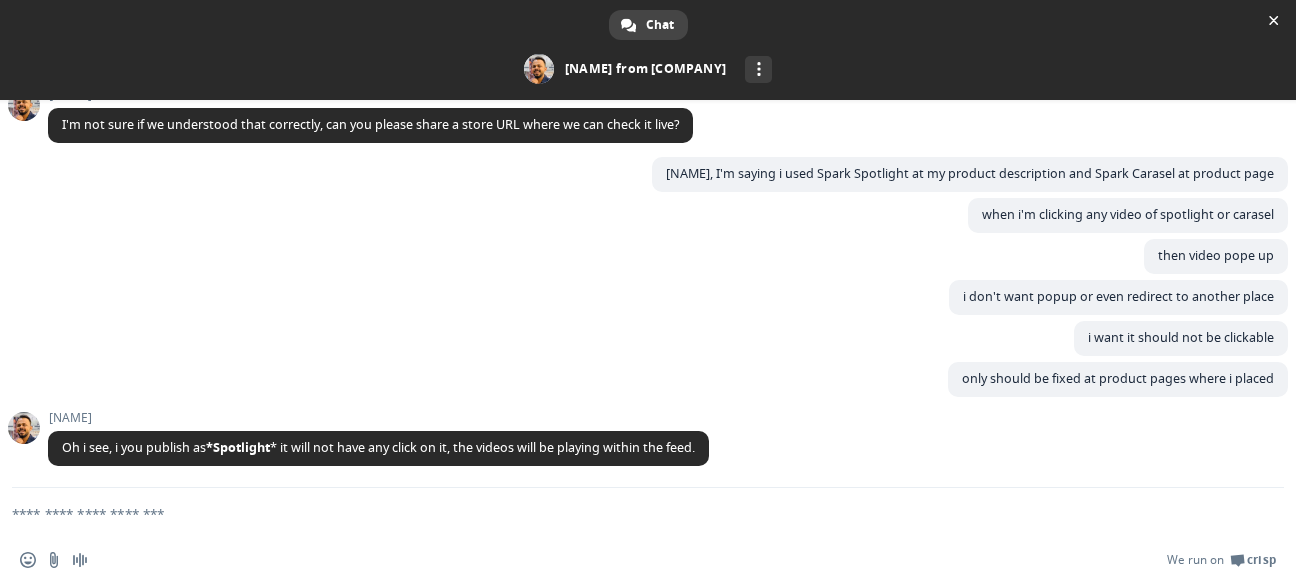 click at bounding box center (624, 513) 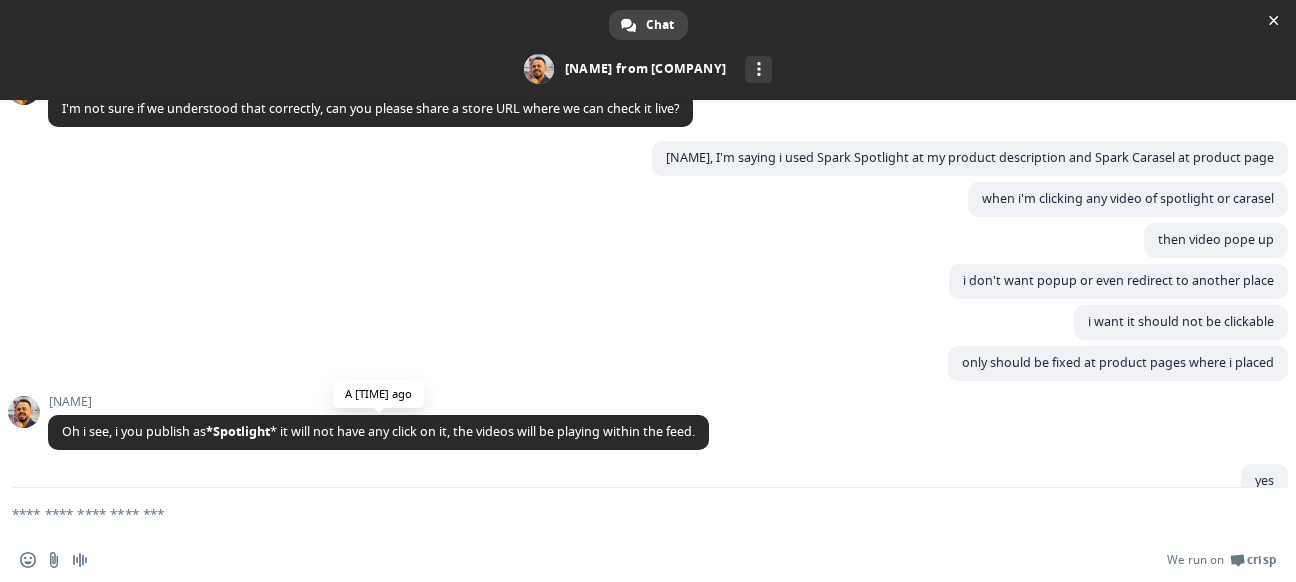 scroll, scrollTop: 896, scrollLeft: 0, axis: vertical 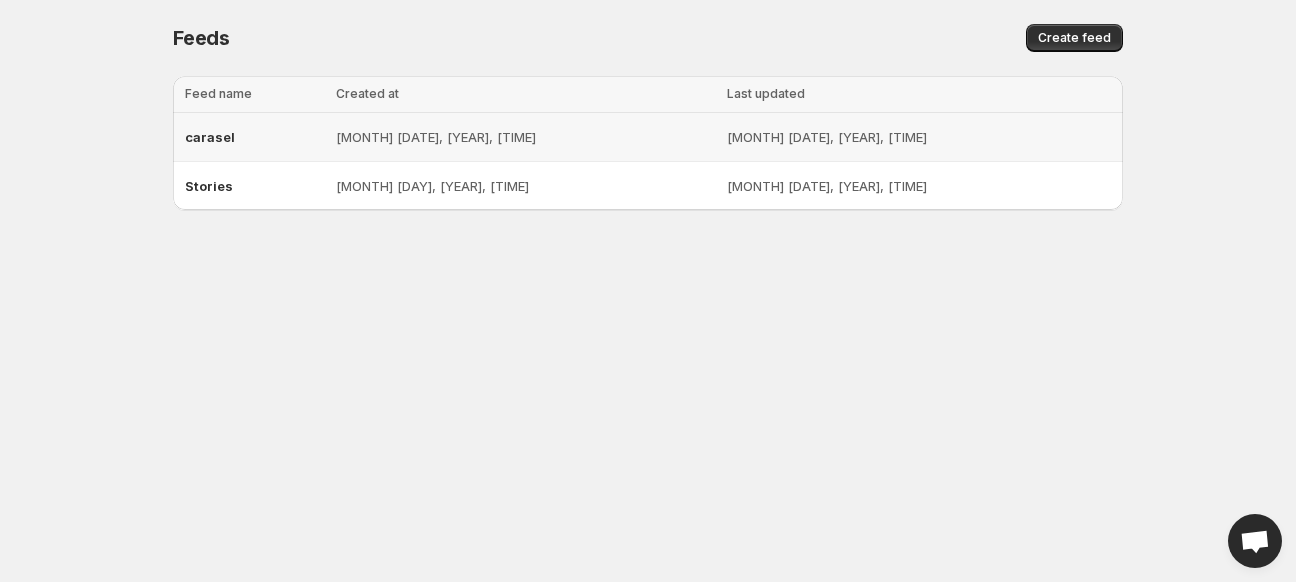 click on "carasel" at bounding box center [254, 137] 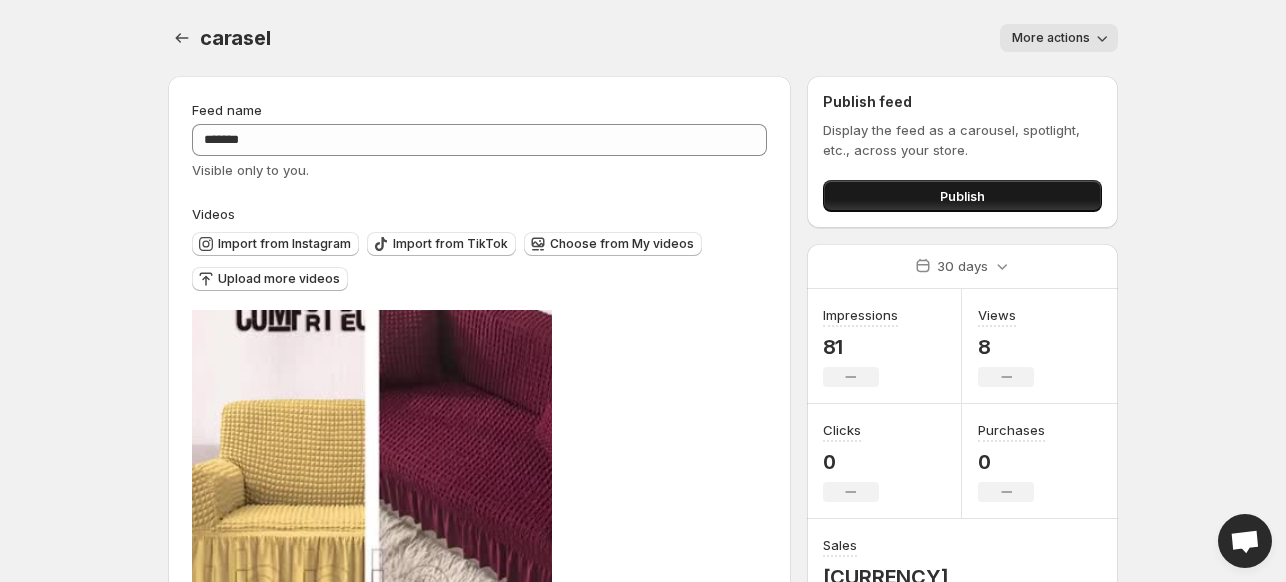 click on "Publish" at bounding box center (962, 196) 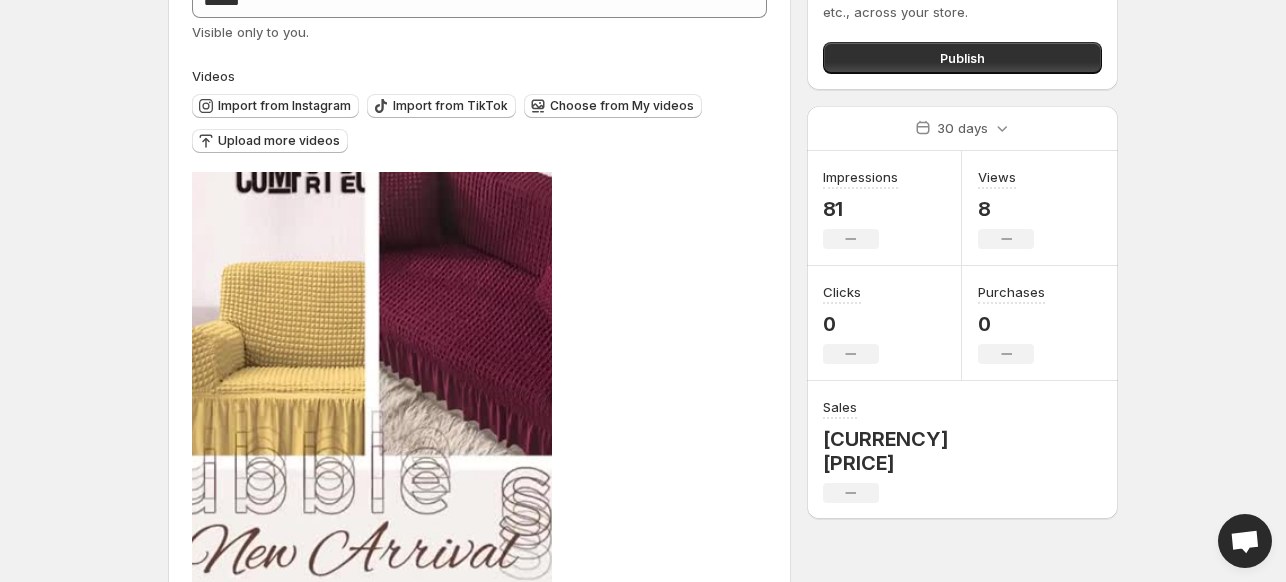 scroll, scrollTop: 358, scrollLeft: 0, axis: vertical 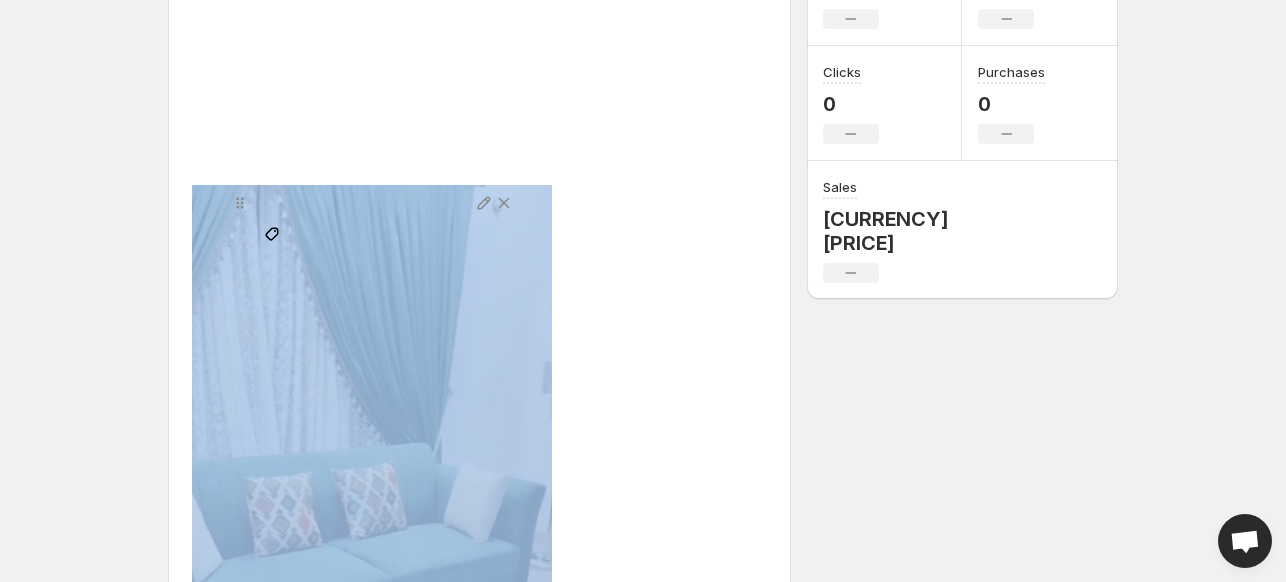 drag, startPoint x: 322, startPoint y: 452, endPoint x: 305, endPoint y: 123, distance: 329.4389 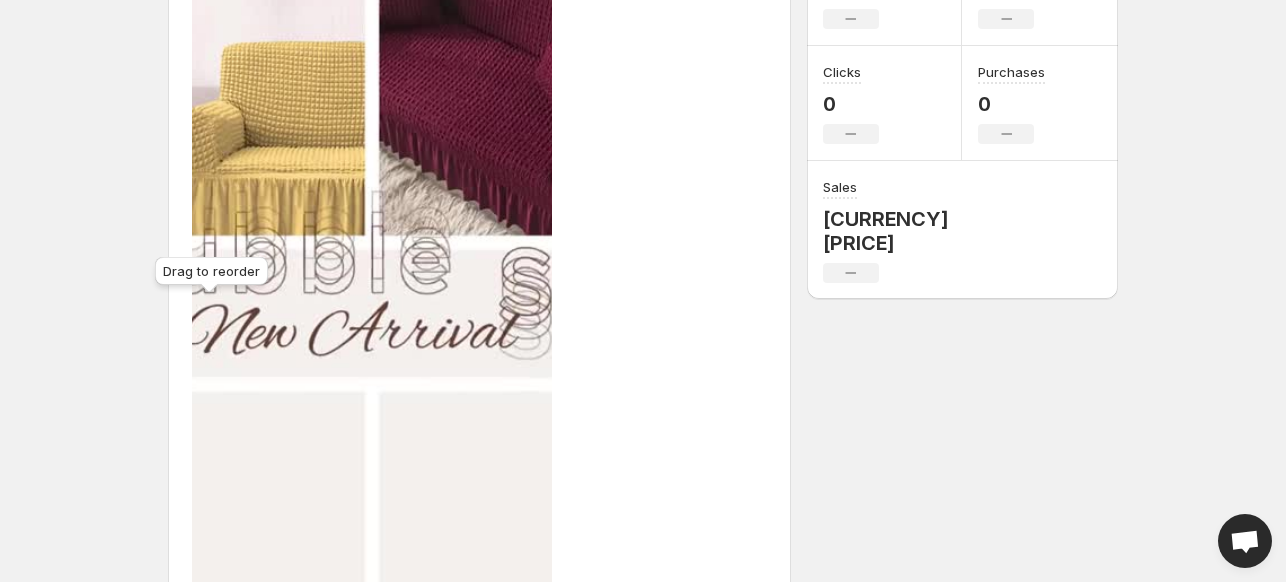 drag, startPoint x: 213, startPoint y: 310, endPoint x: 212, endPoint y: 223, distance: 87.005745 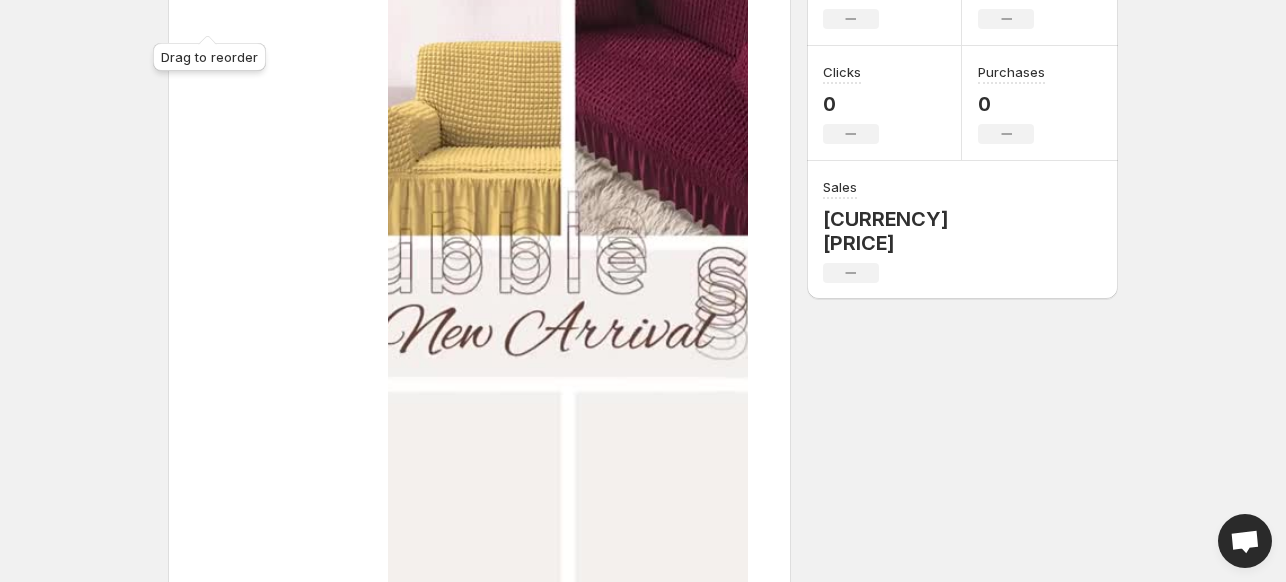 scroll, scrollTop: 214, scrollLeft: 0, axis: vertical 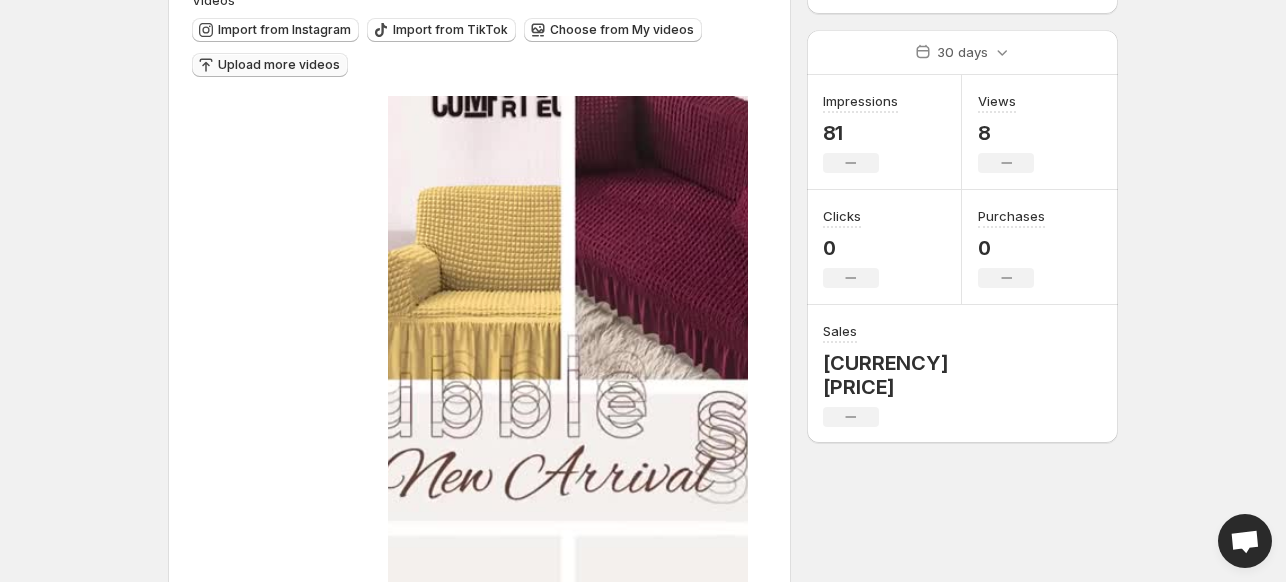 drag, startPoint x: 210, startPoint y: 306, endPoint x: 208, endPoint y: 19, distance: 287.00696 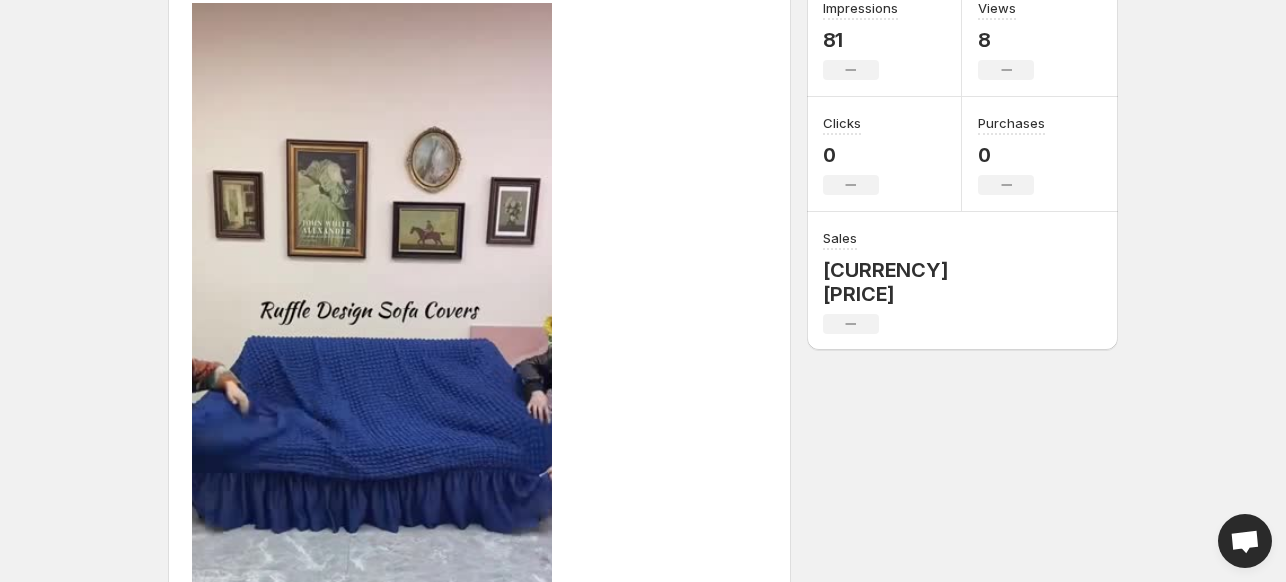scroll, scrollTop: 432, scrollLeft: 0, axis: vertical 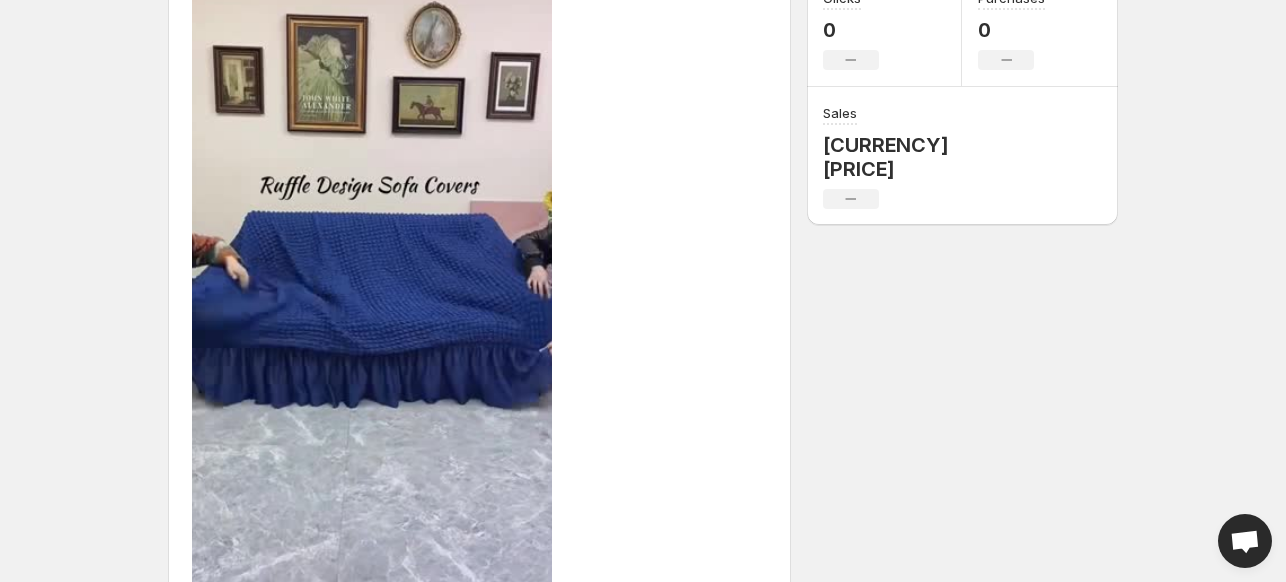 drag, startPoint x: 286, startPoint y: 449, endPoint x: 508, endPoint y: 422, distance: 223.63586 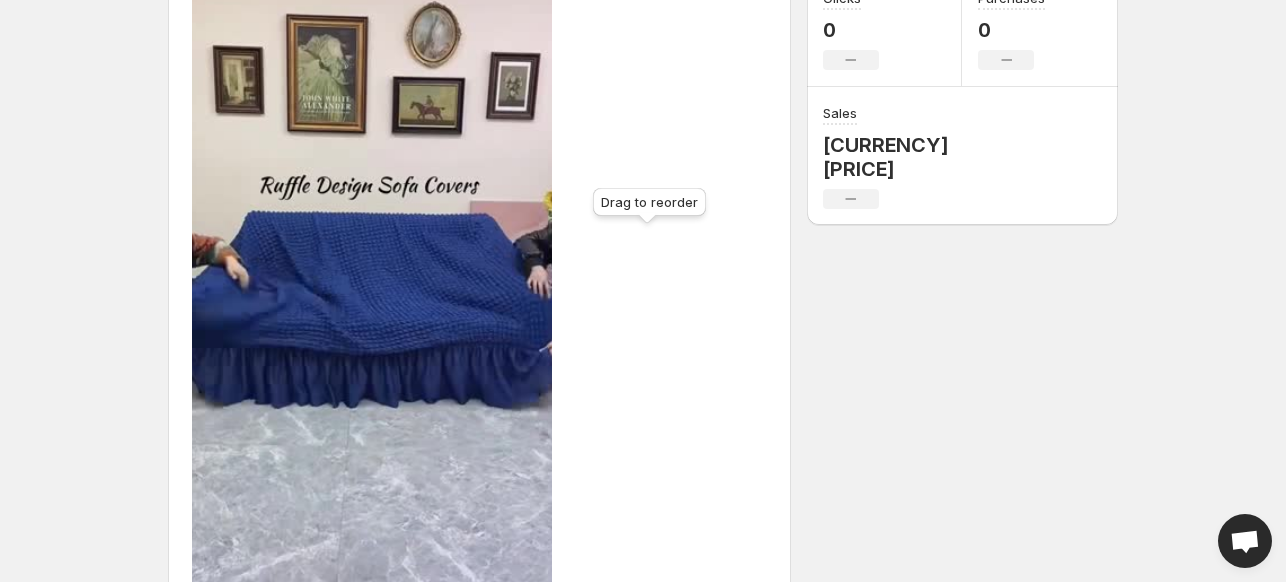 drag, startPoint x: 209, startPoint y: 237, endPoint x: 662, endPoint y: 242, distance: 453.0276 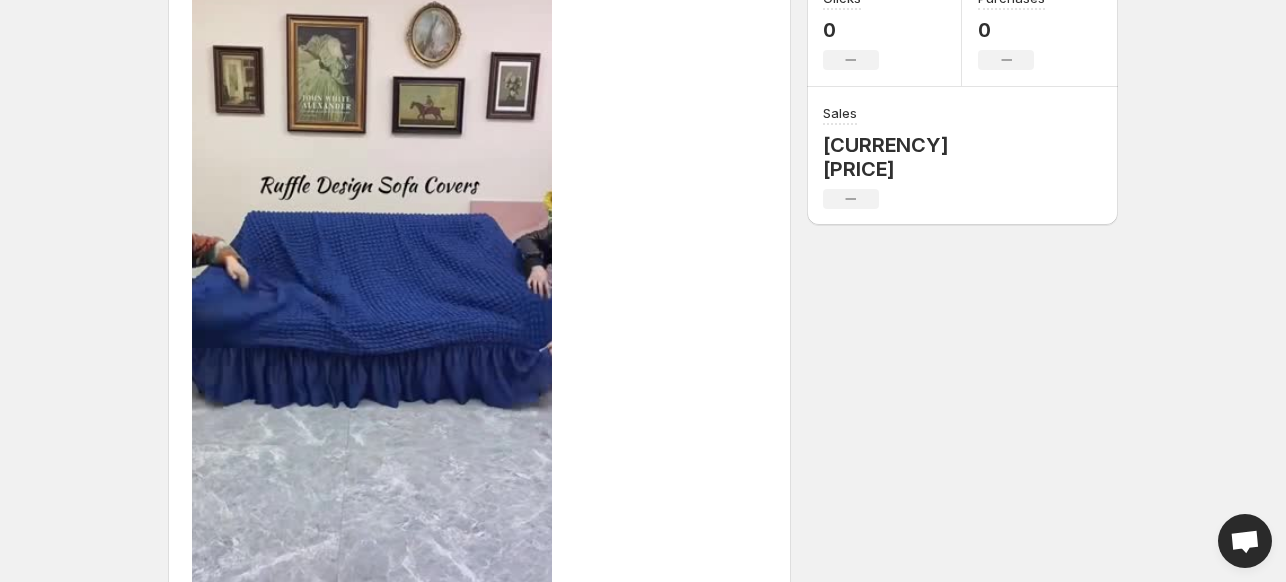 scroll, scrollTop: 0, scrollLeft: 0, axis: both 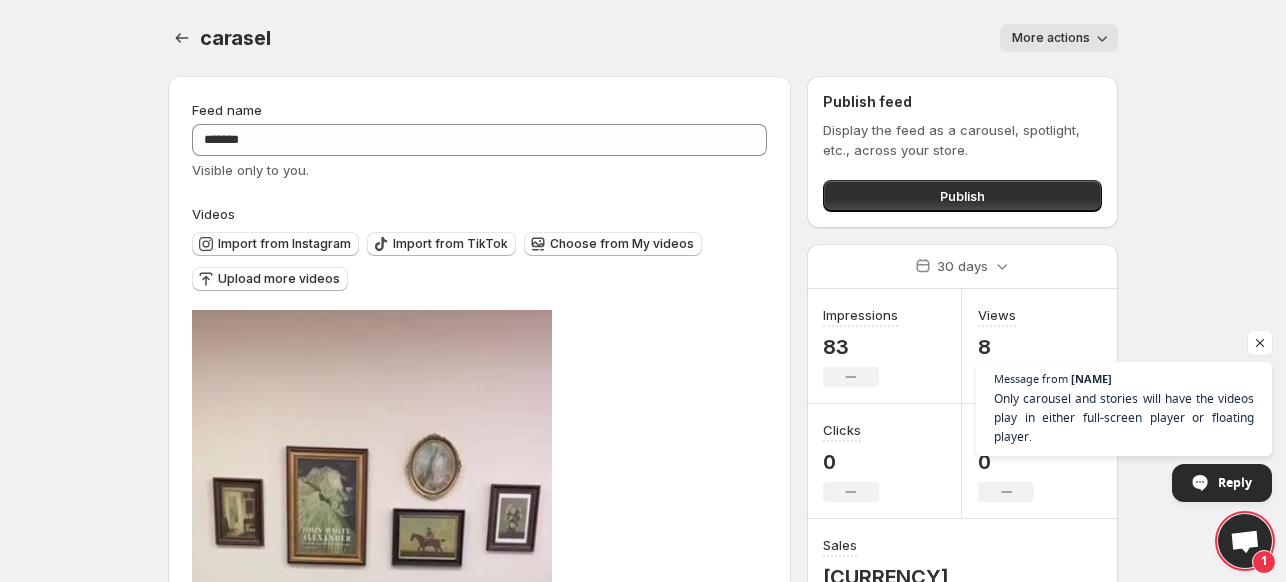 click on "1" at bounding box center [1264, 562] 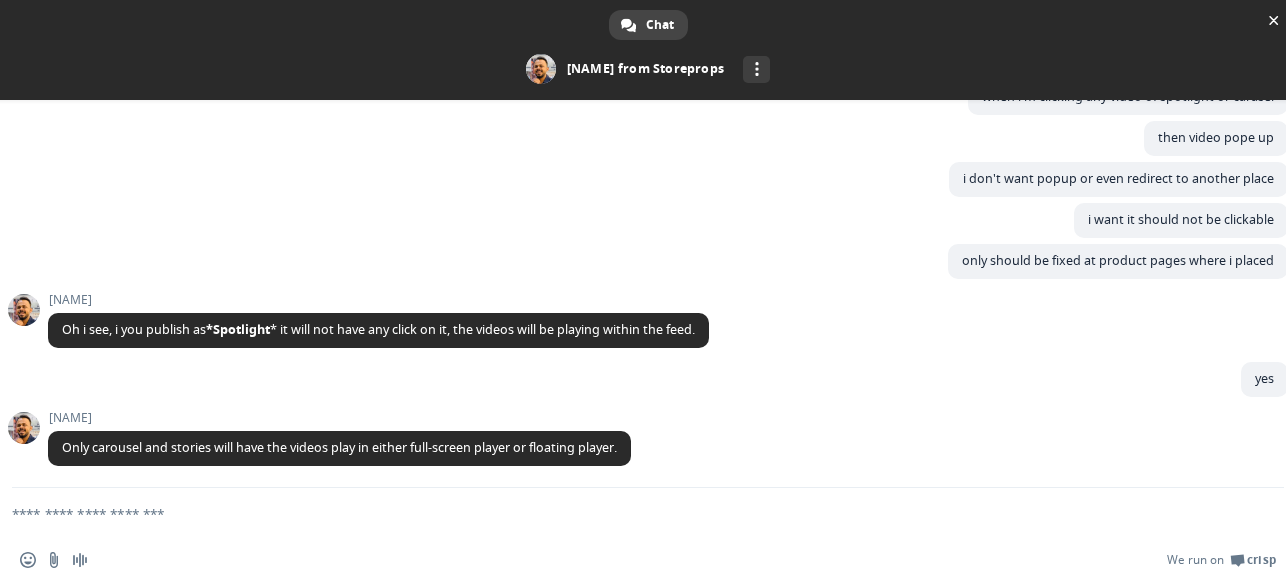 click at bounding box center [624, 513] 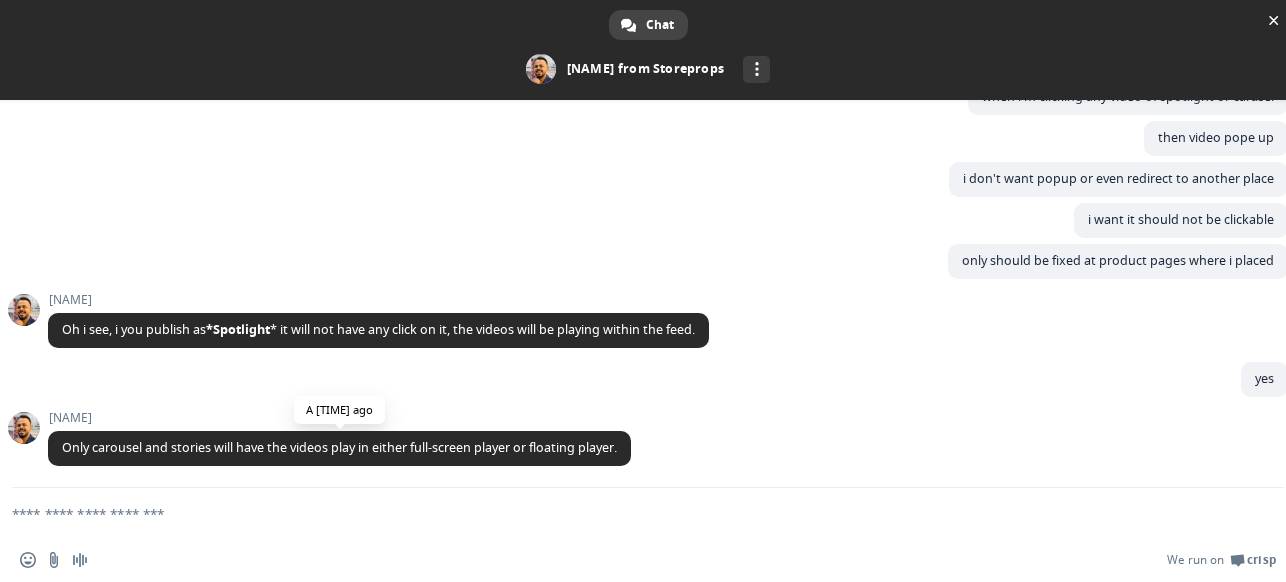 scroll, scrollTop: 986, scrollLeft: 0, axis: vertical 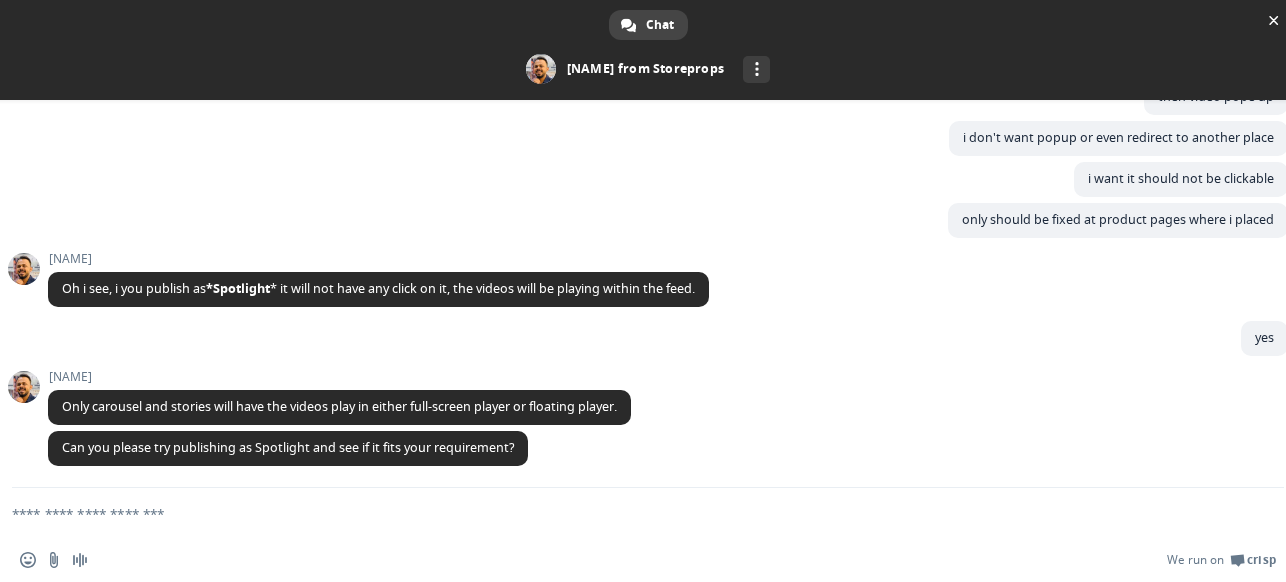 click on "Insert an emoji Send a file Audio message We run on Crisp" at bounding box center [648, 560] 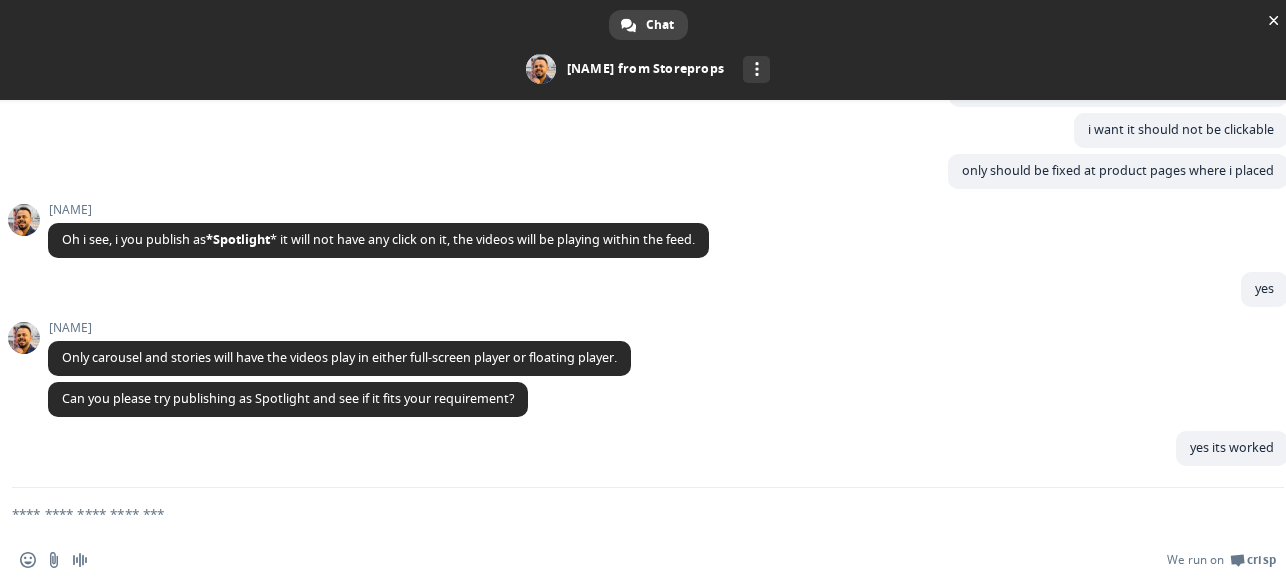 scroll, scrollTop: 1105, scrollLeft: 0, axis: vertical 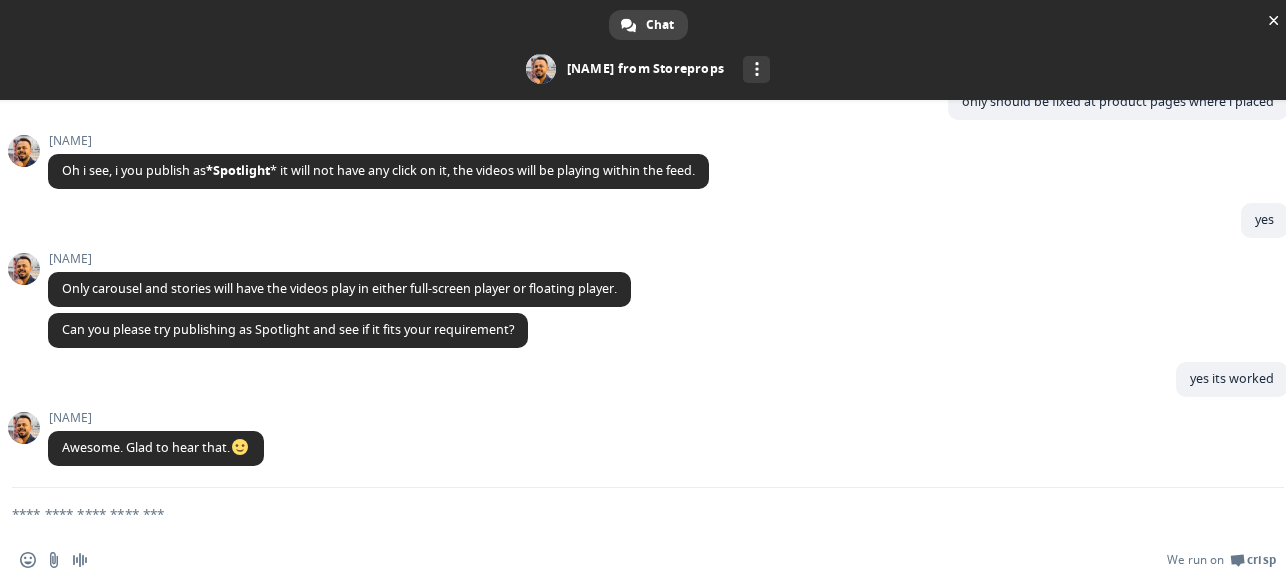 click at bounding box center [624, 513] 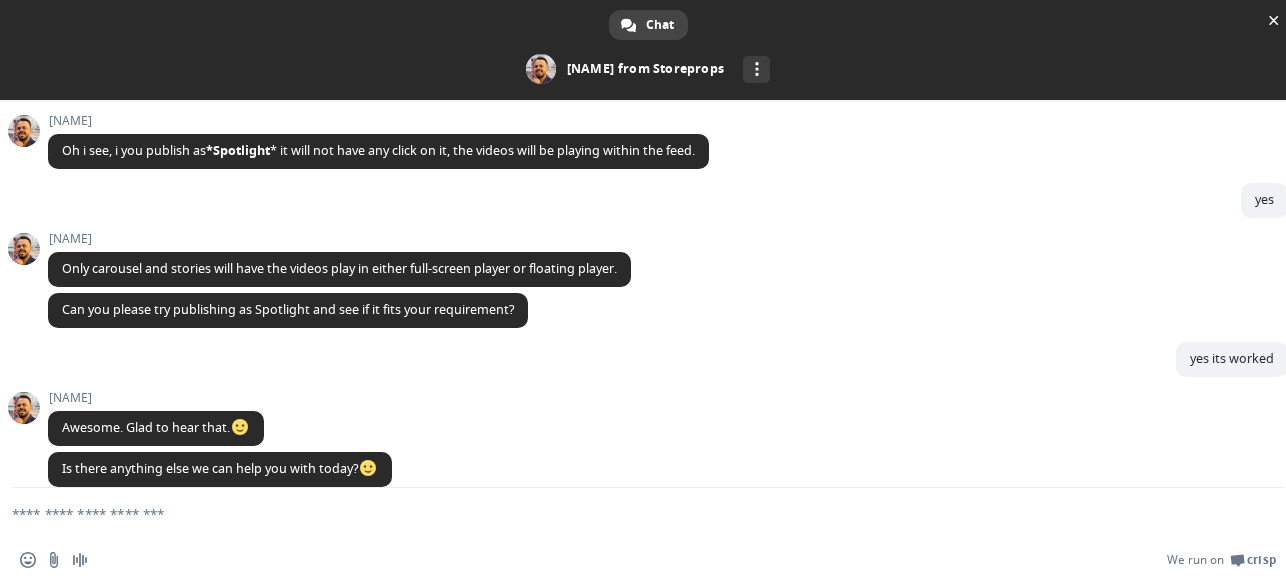 scroll, scrollTop: 1147, scrollLeft: 0, axis: vertical 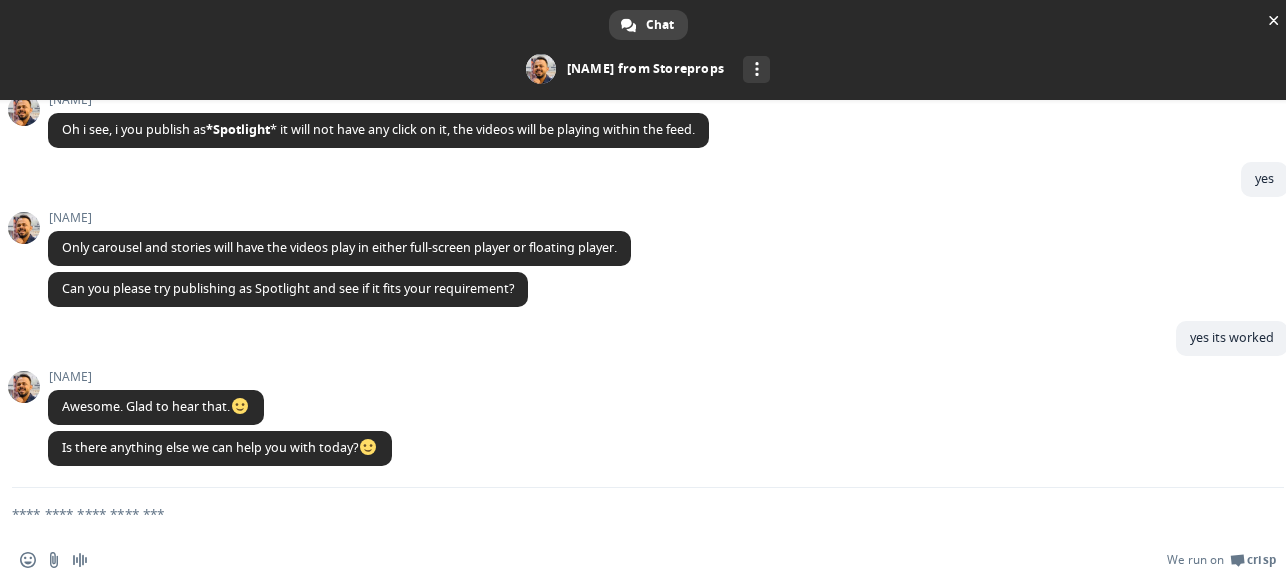 click at bounding box center [624, 513] 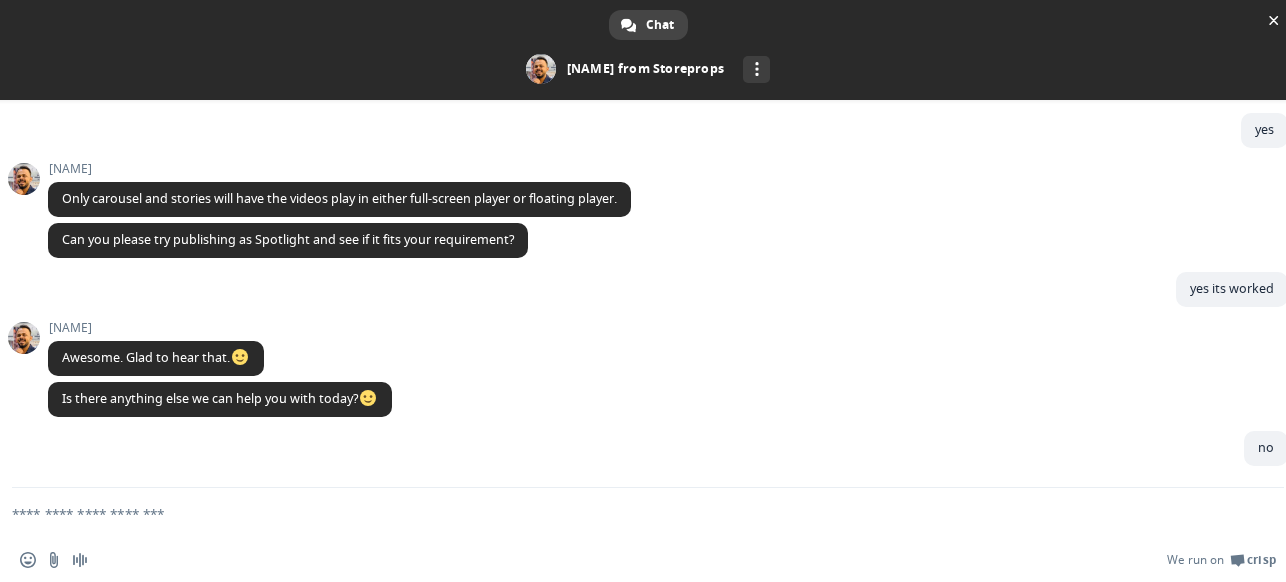 scroll, scrollTop: 1196, scrollLeft: 0, axis: vertical 